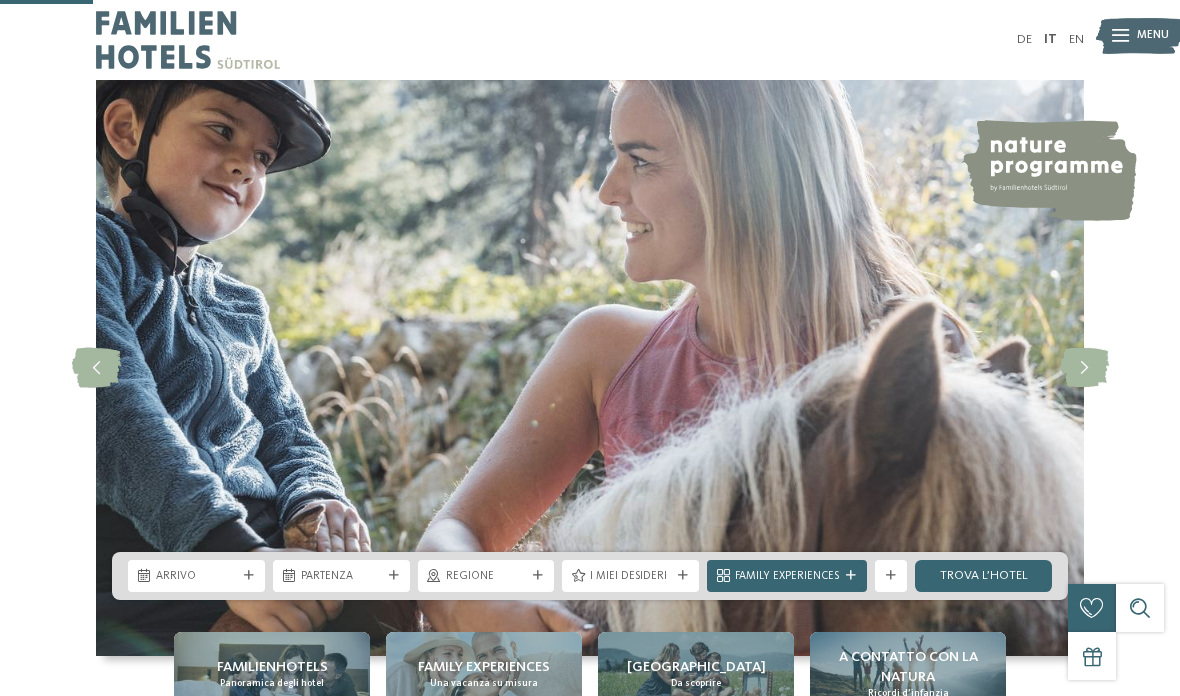scroll, scrollTop: 599, scrollLeft: 0, axis: vertical 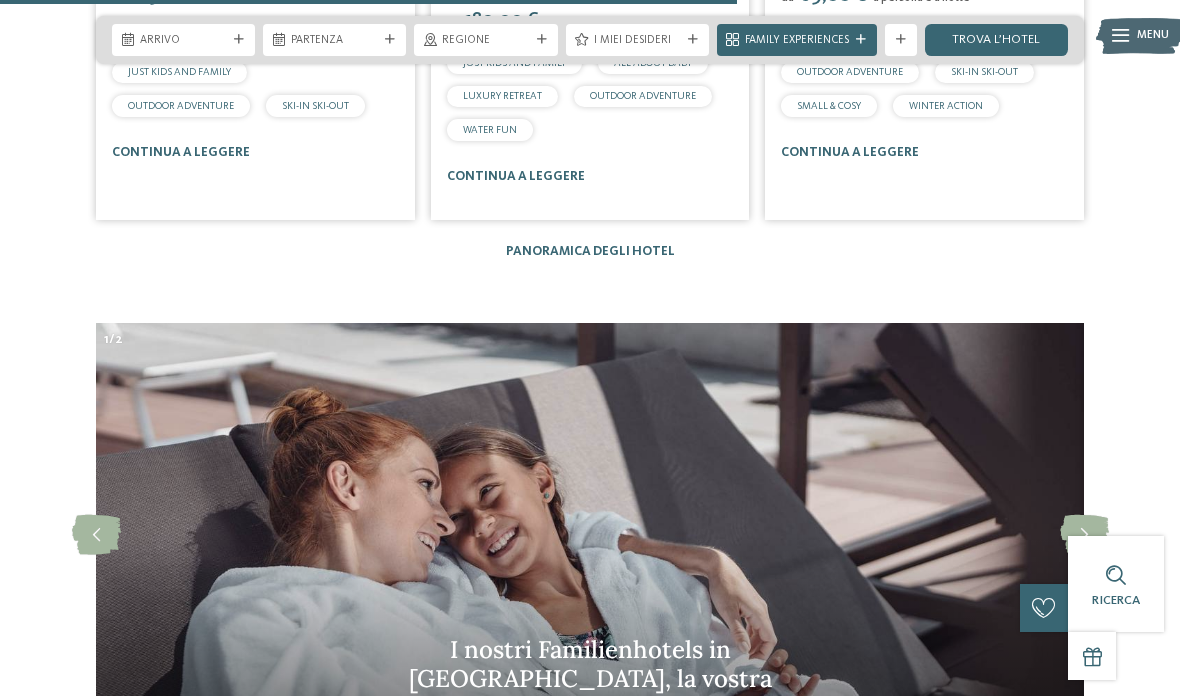 click on "Panoramica degli hotel" at bounding box center [590, 251] 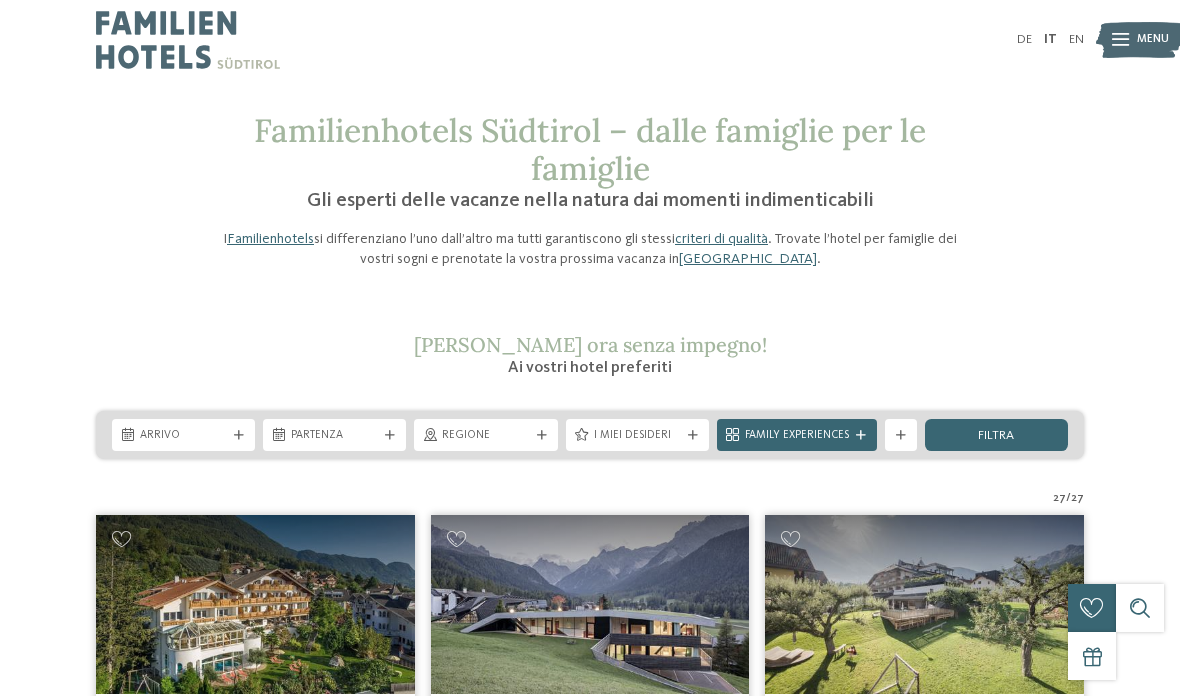 scroll, scrollTop: 72, scrollLeft: 0, axis: vertical 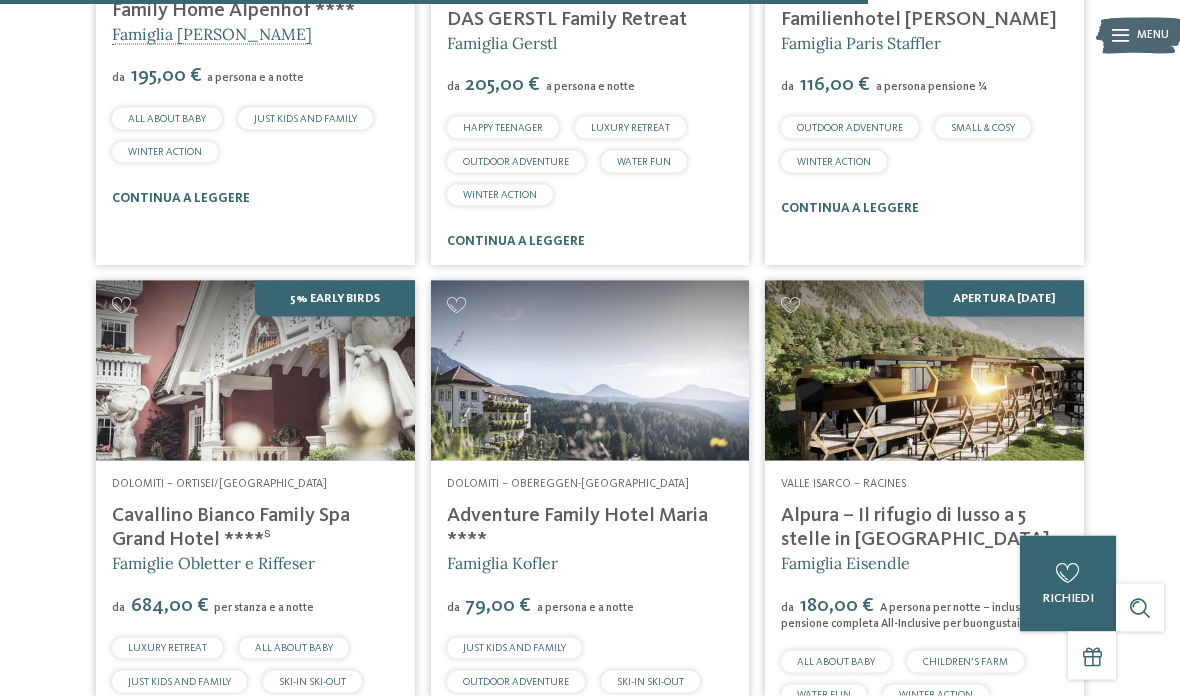 click on "continua a leggere" at bounding box center (516, 761) 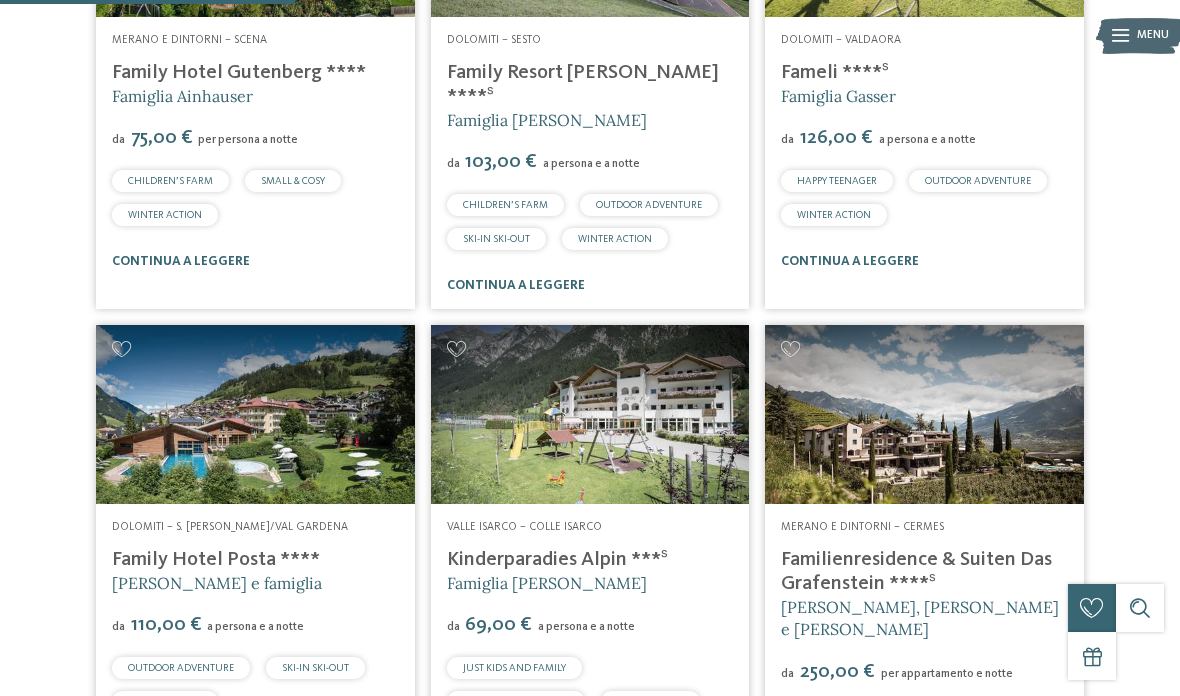 scroll, scrollTop: 1309, scrollLeft: 0, axis: vertical 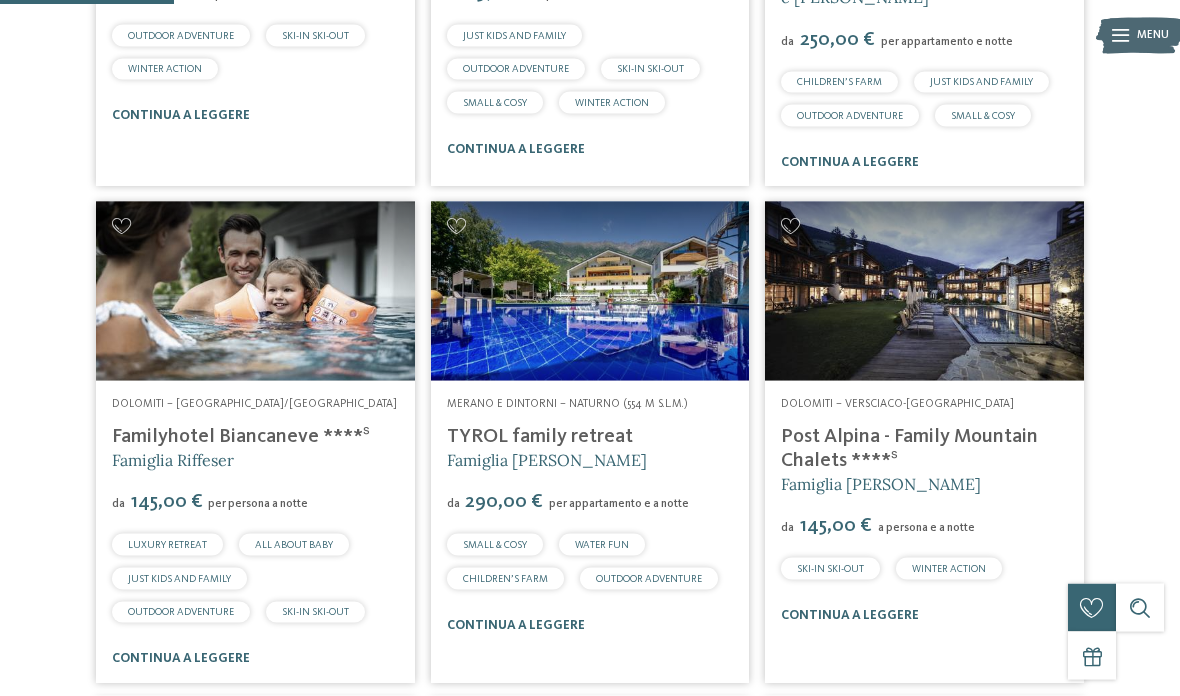 click on "Kinderparadies Alpin ***ˢ" at bounding box center (557, -72) 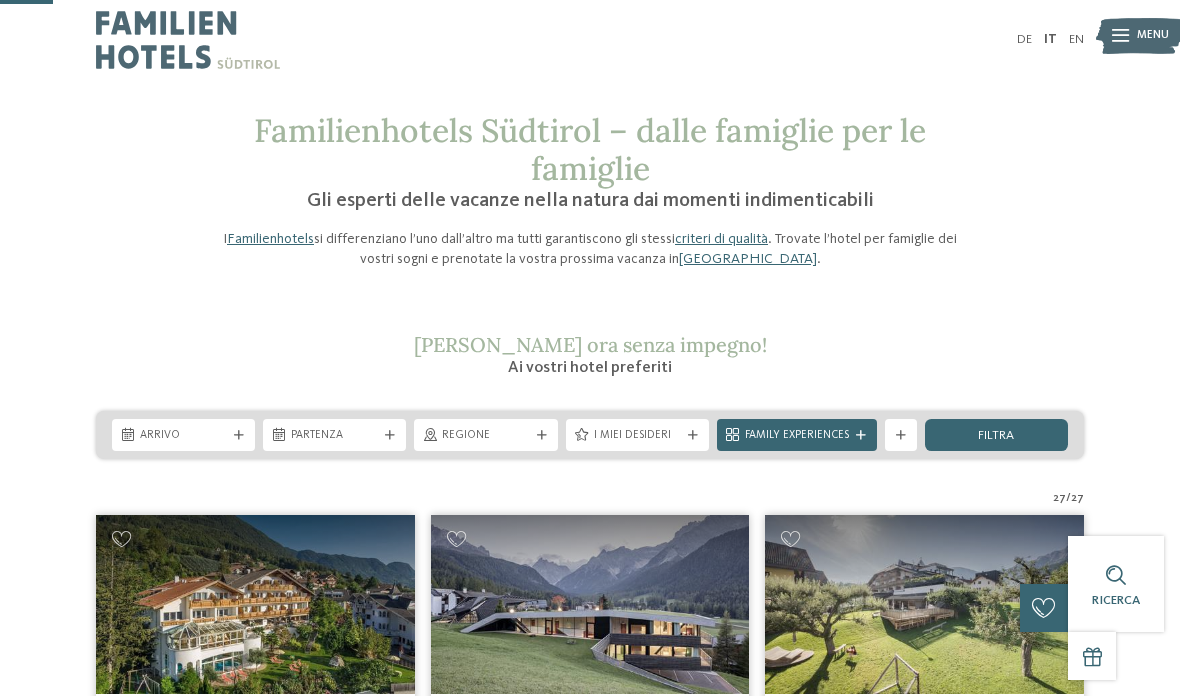 scroll, scrollTop: 237, scrollLeft: 0, axis: vertical 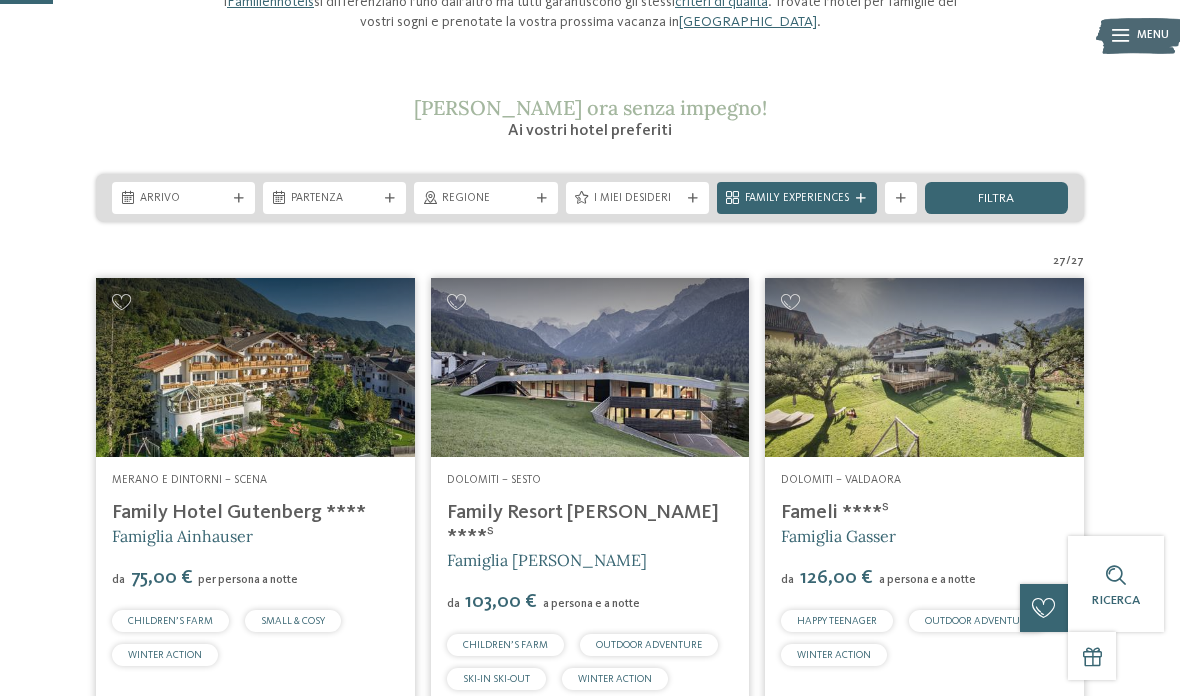 click on "Partenza" at bounding box center [334, 198] 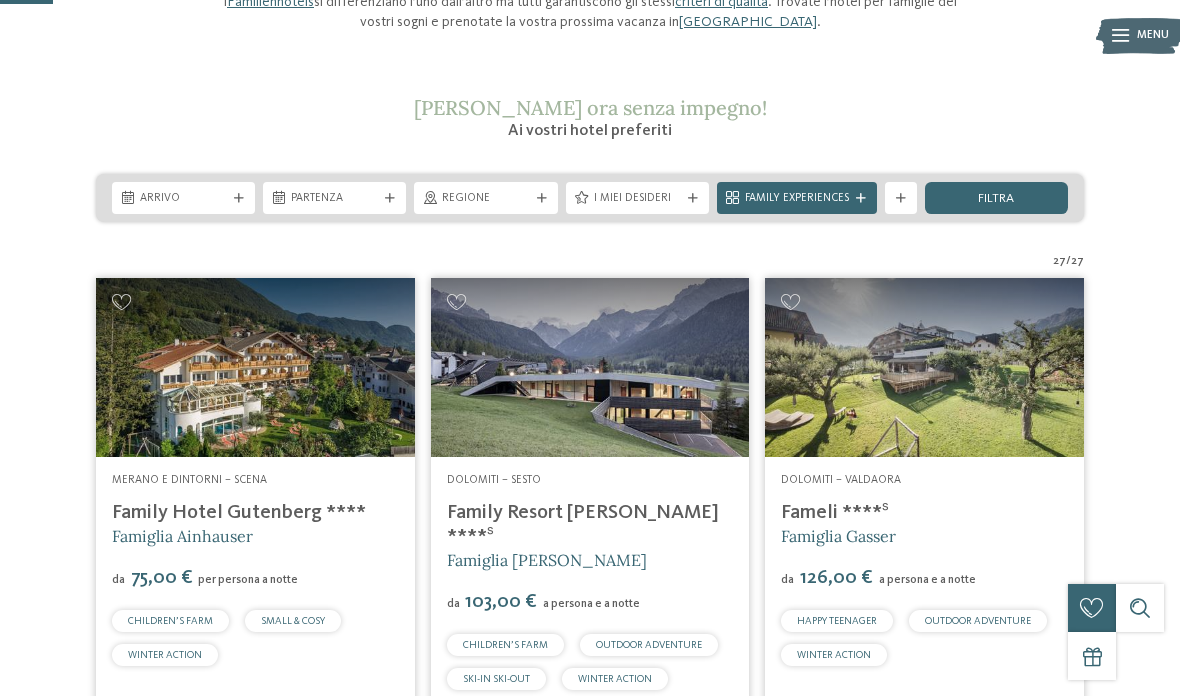 click on "Arrivo" at bounding box center [183, 198] 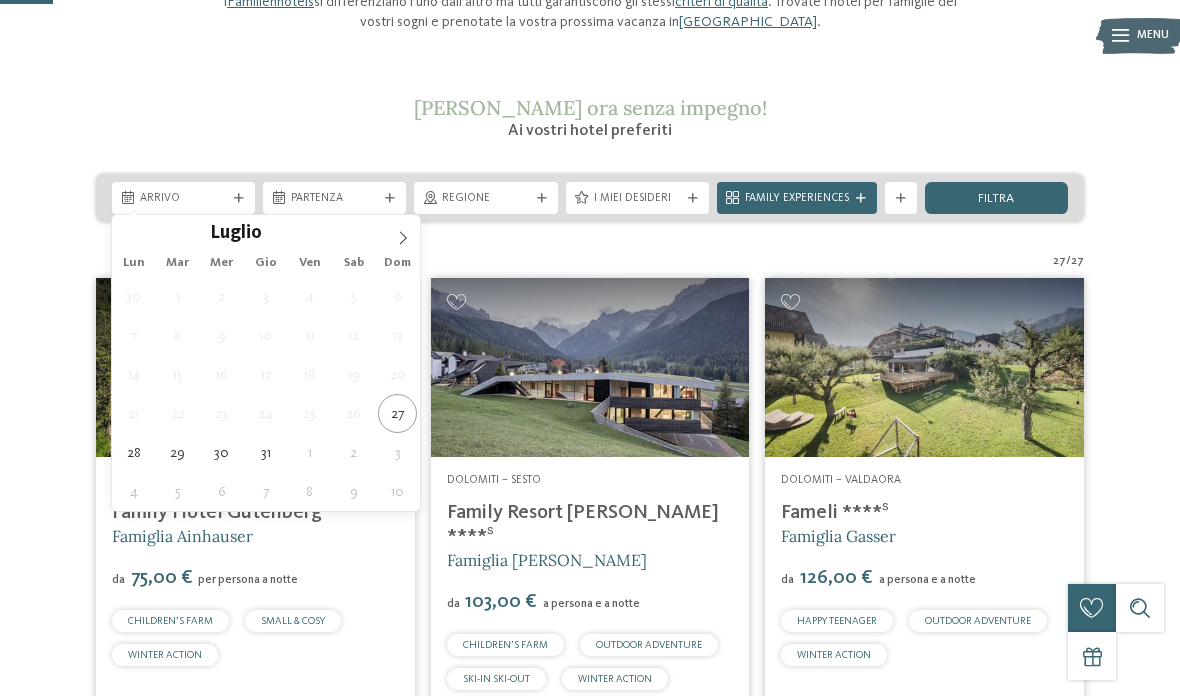 click at bounding box center (403, 232) 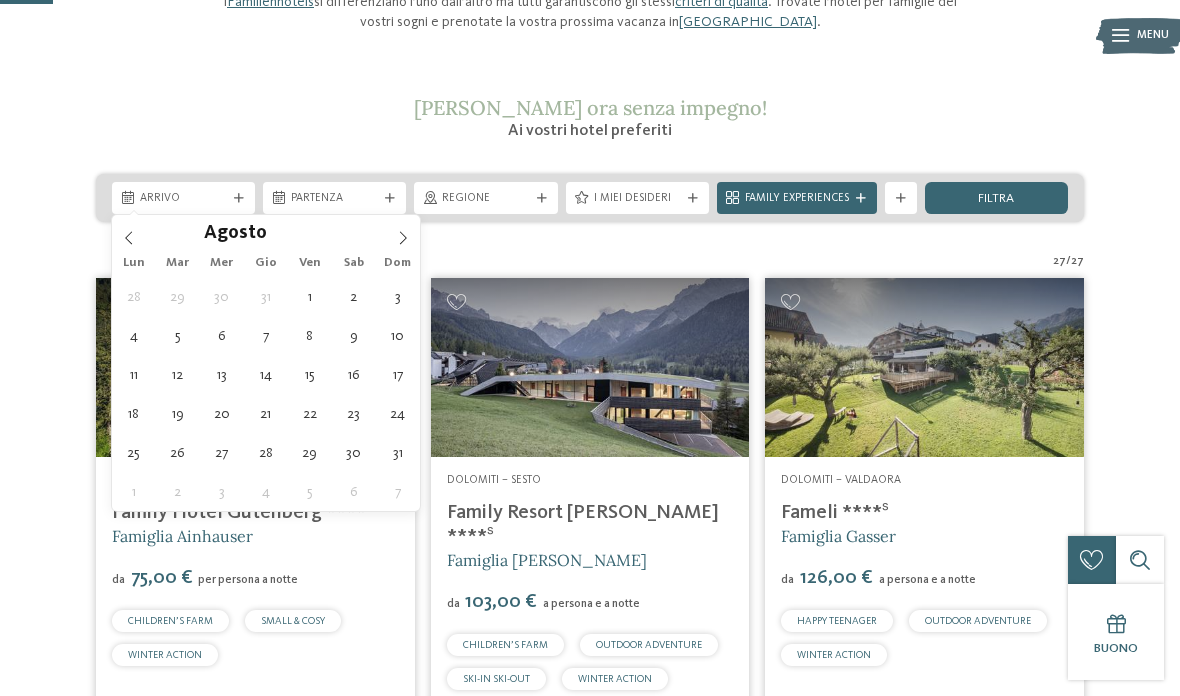 type on "18.08.2025" 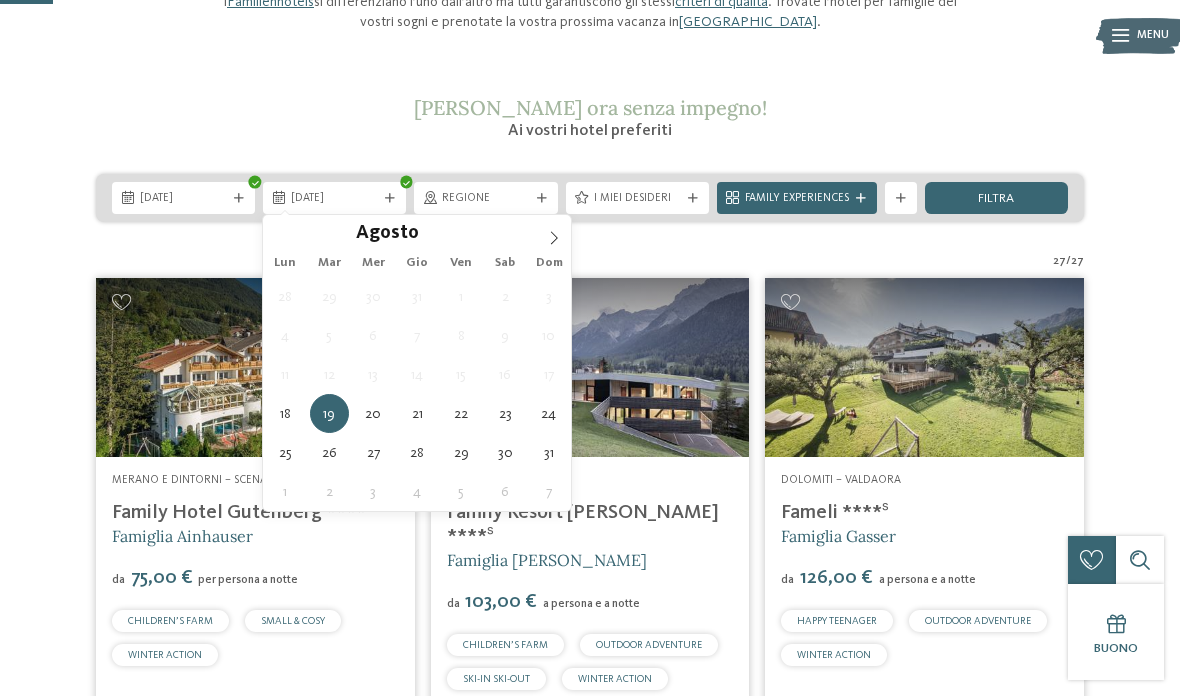 type on "25.08.2025" 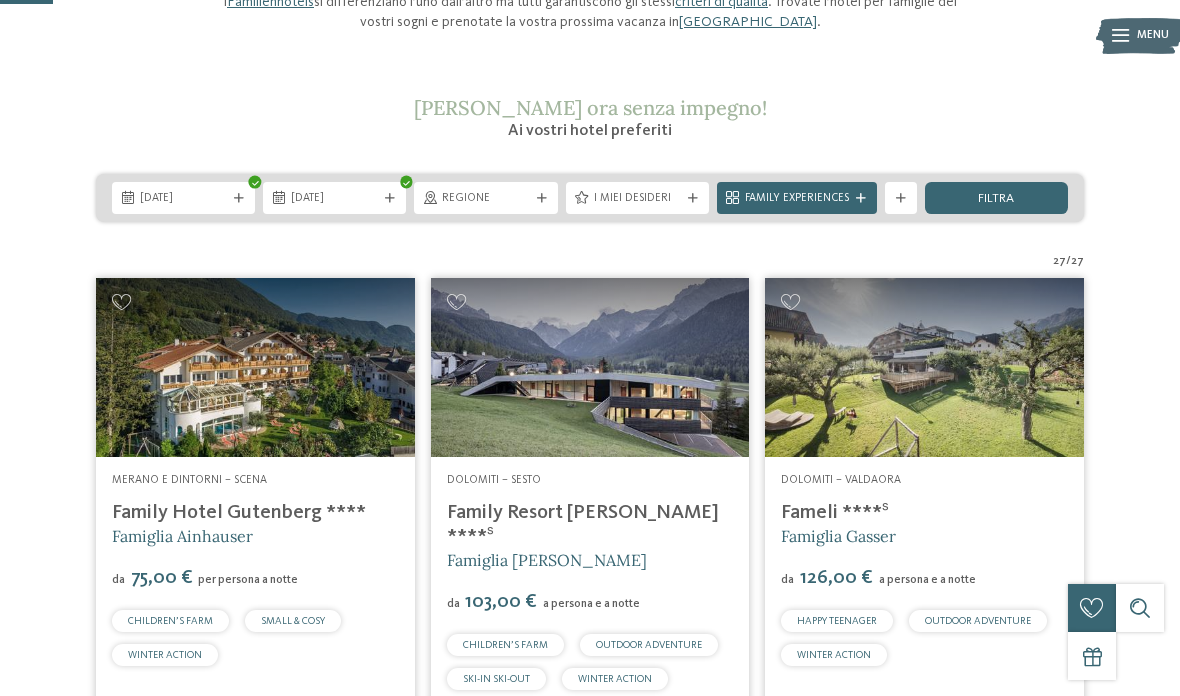 click on "Regione" at bounding box center (485, 198) 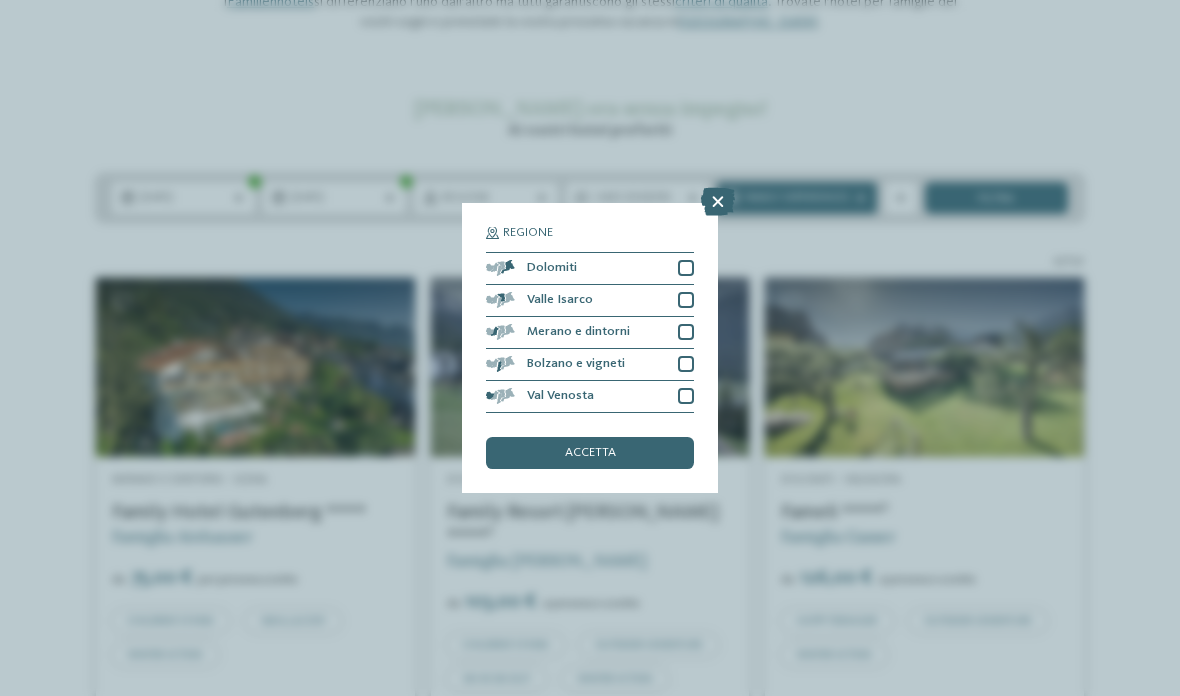 click on "Regione
Dolomiti" at bounding box center [590, 348] 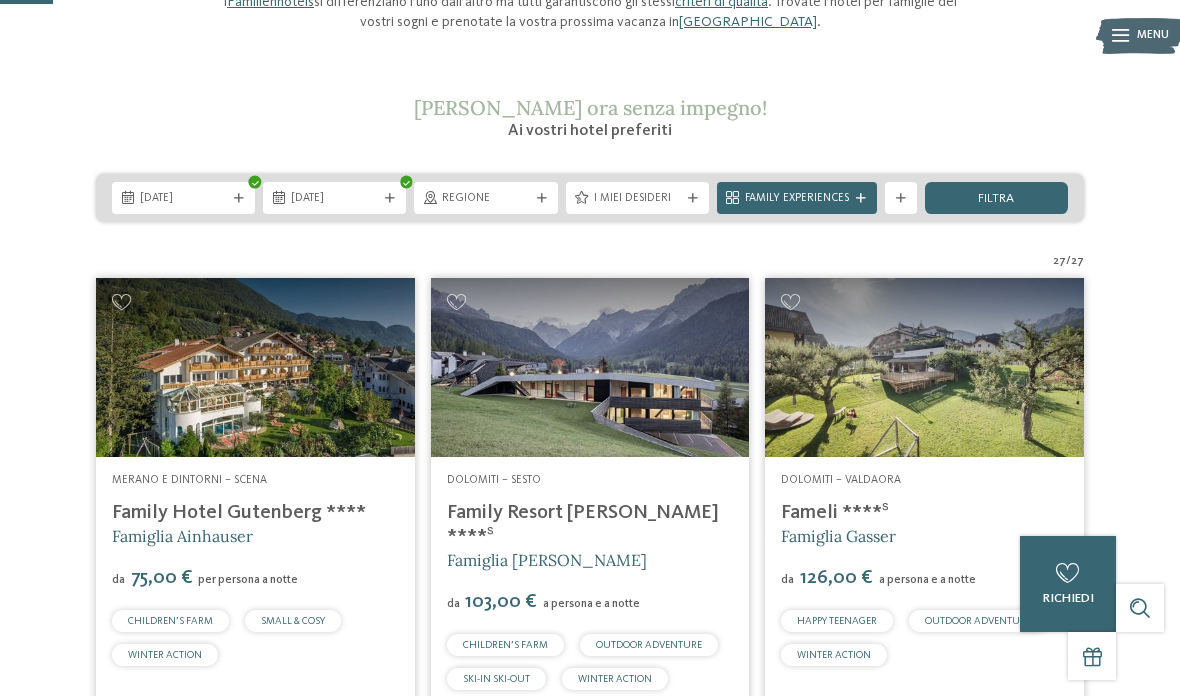 click on "Ai vostri hotel preferiti" at bounding box center (590, 131) 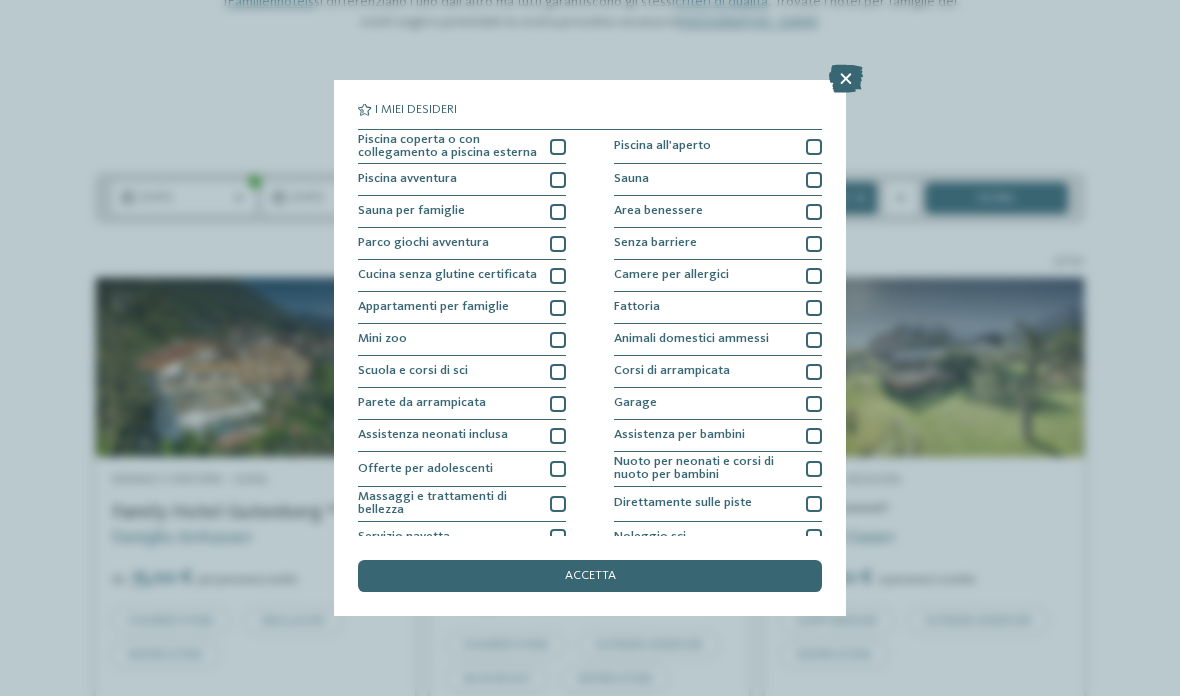 click at bounding box center (558, 276) 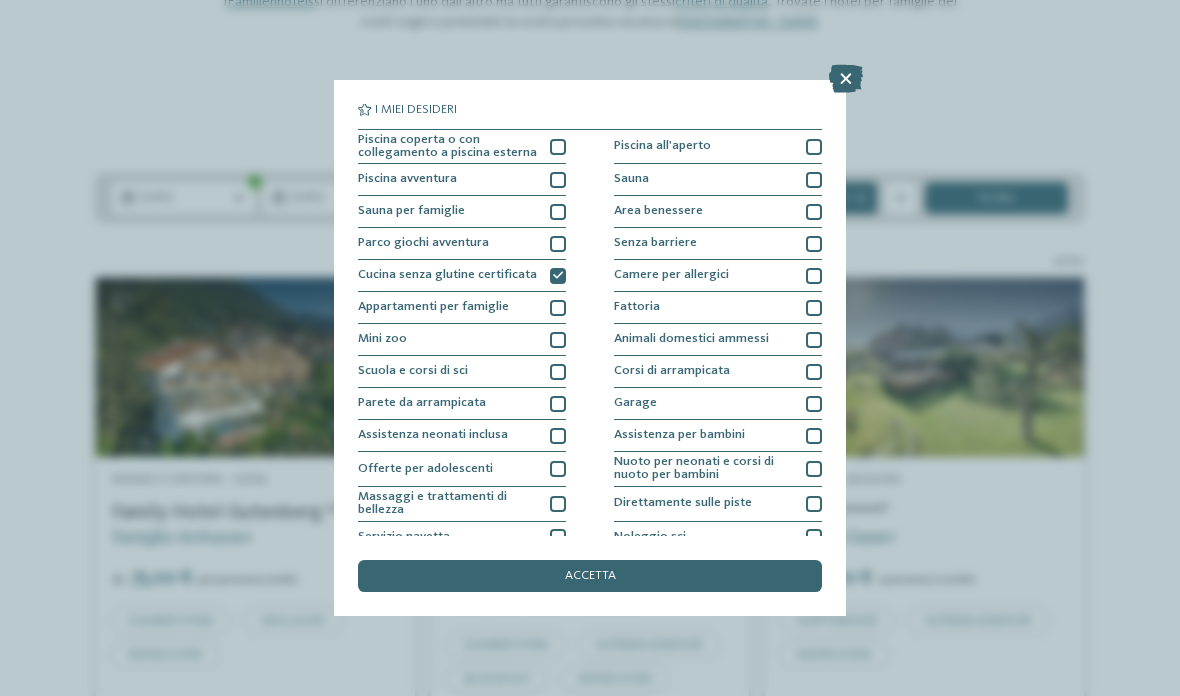 click at bounding box center [558, 276] 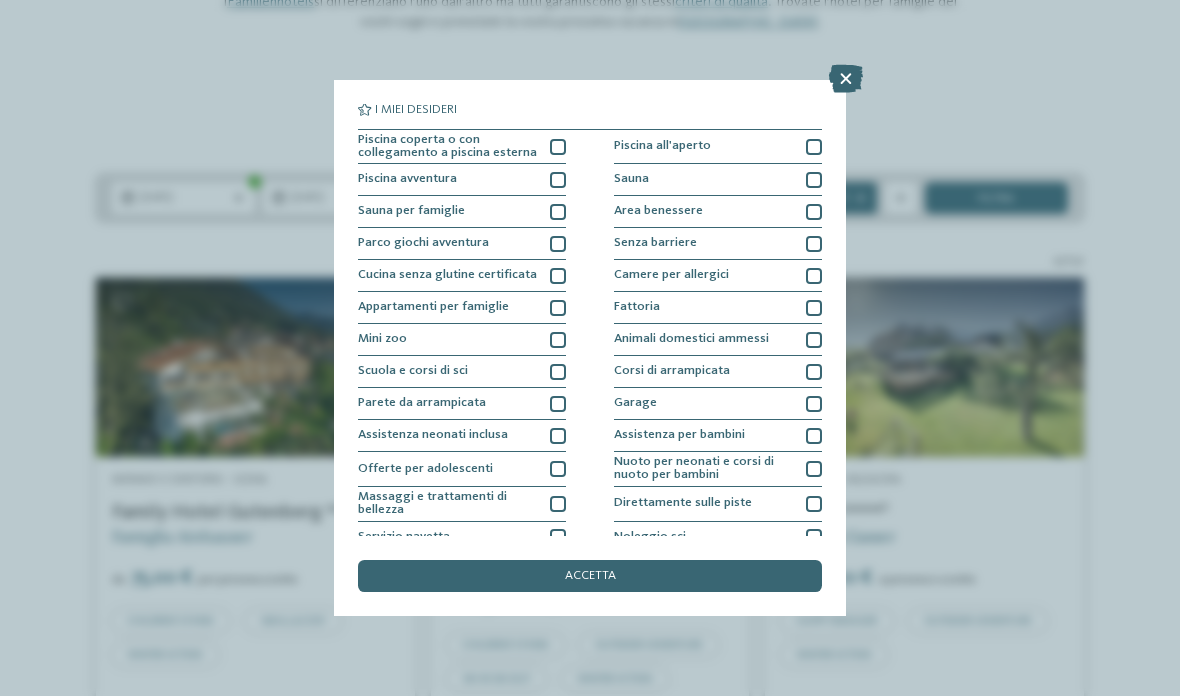 click on "accetta" at bounding box center [590, 576] 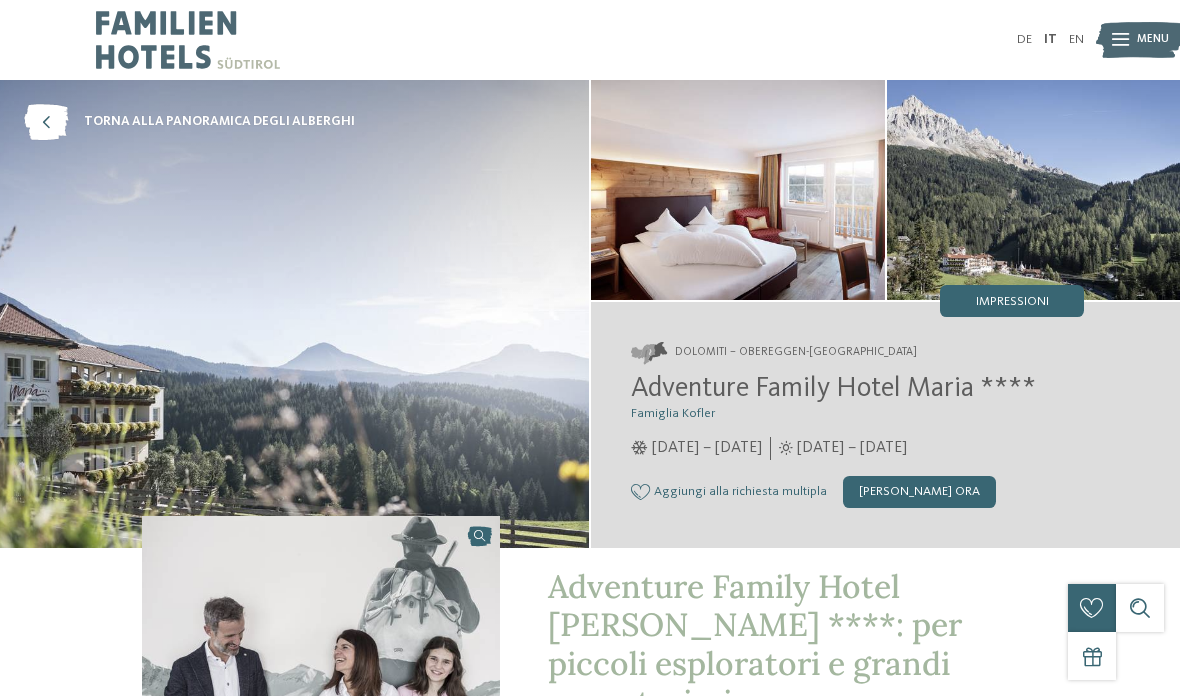 scroll, scrollTop: 0, scrollLeft: 0, axis: both 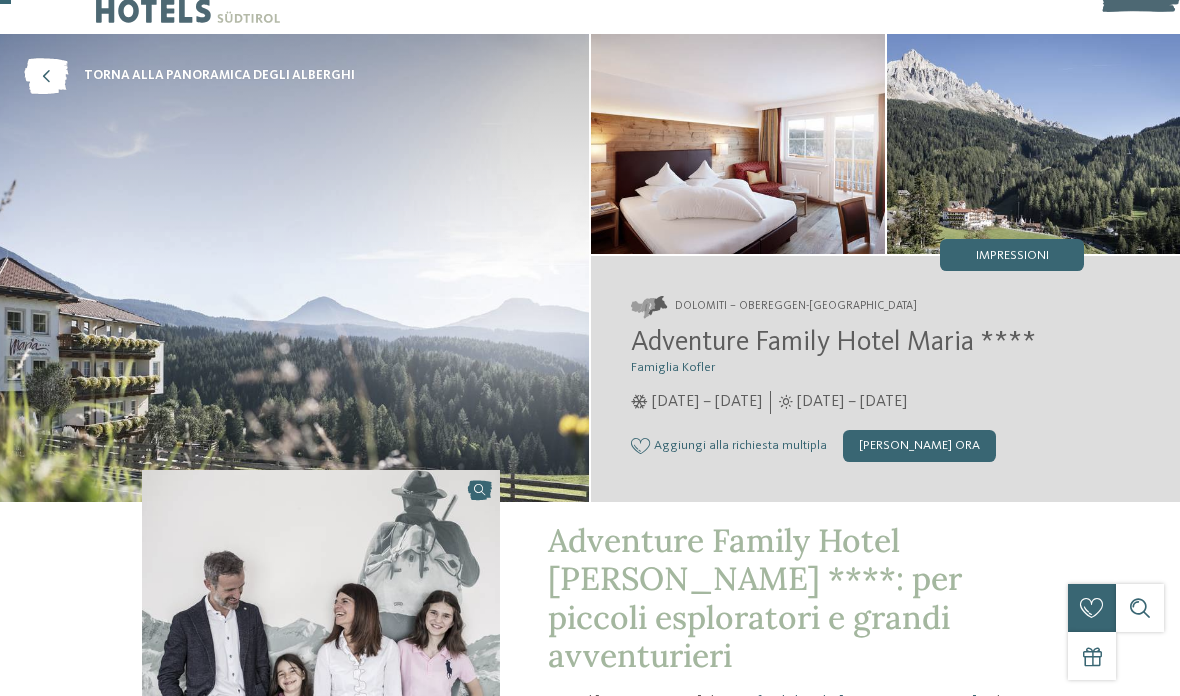 click on "[PERSON_NAME] ora" at bounding box center (919, 446) 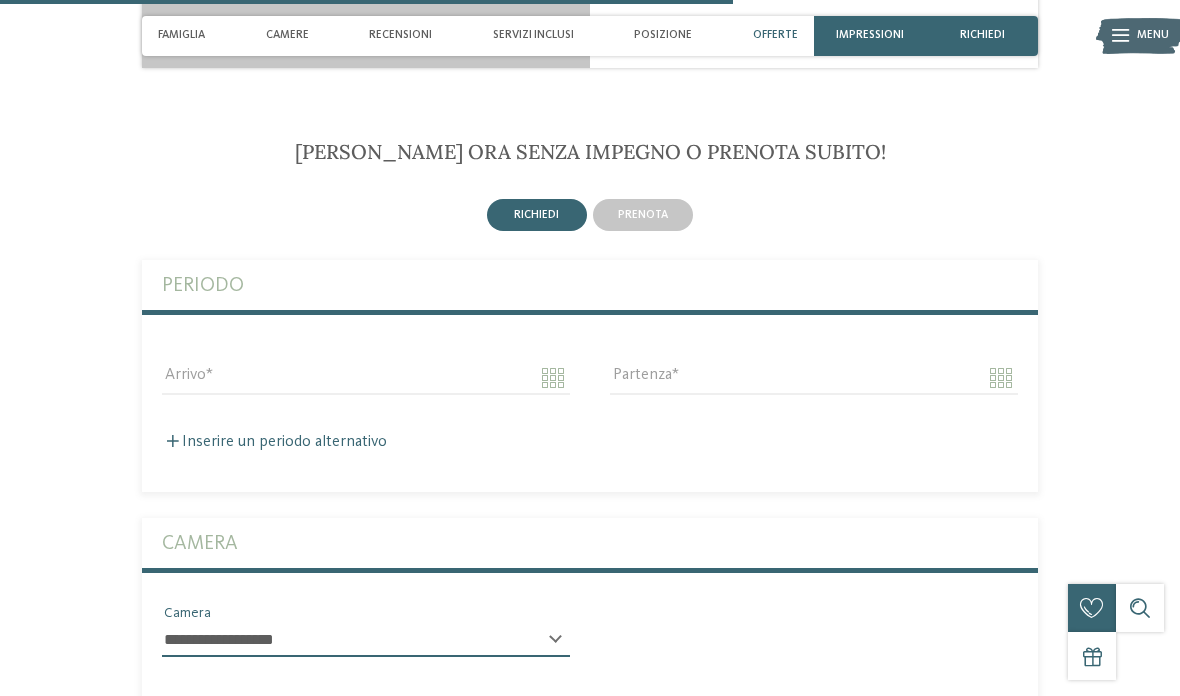 scroll, scrollTop: 3140, scrollLeft: 0, axis: vertical 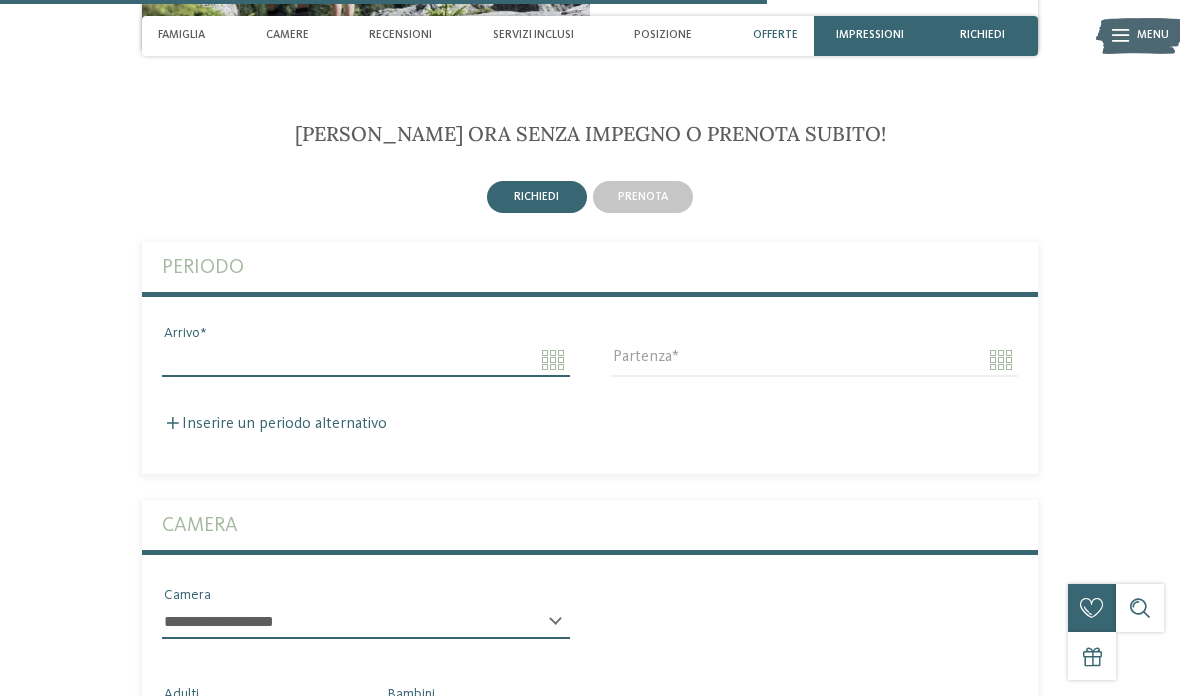 click on "Arrivo" at bounding box center (366, 360) 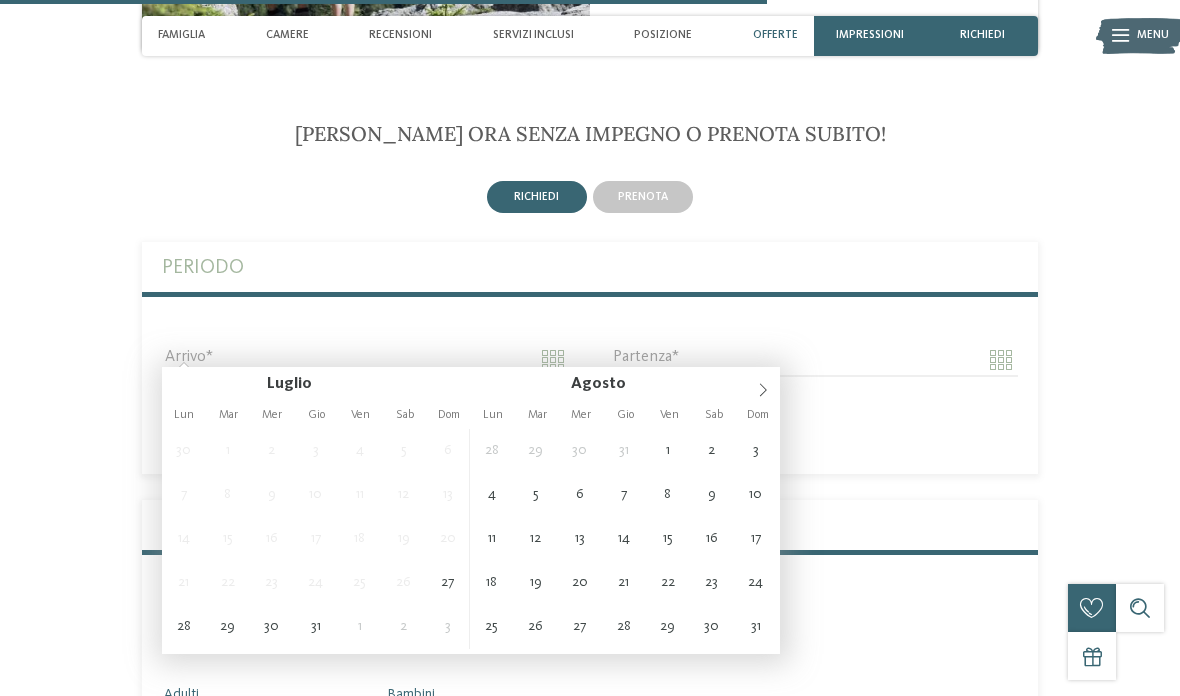 type on "**********" 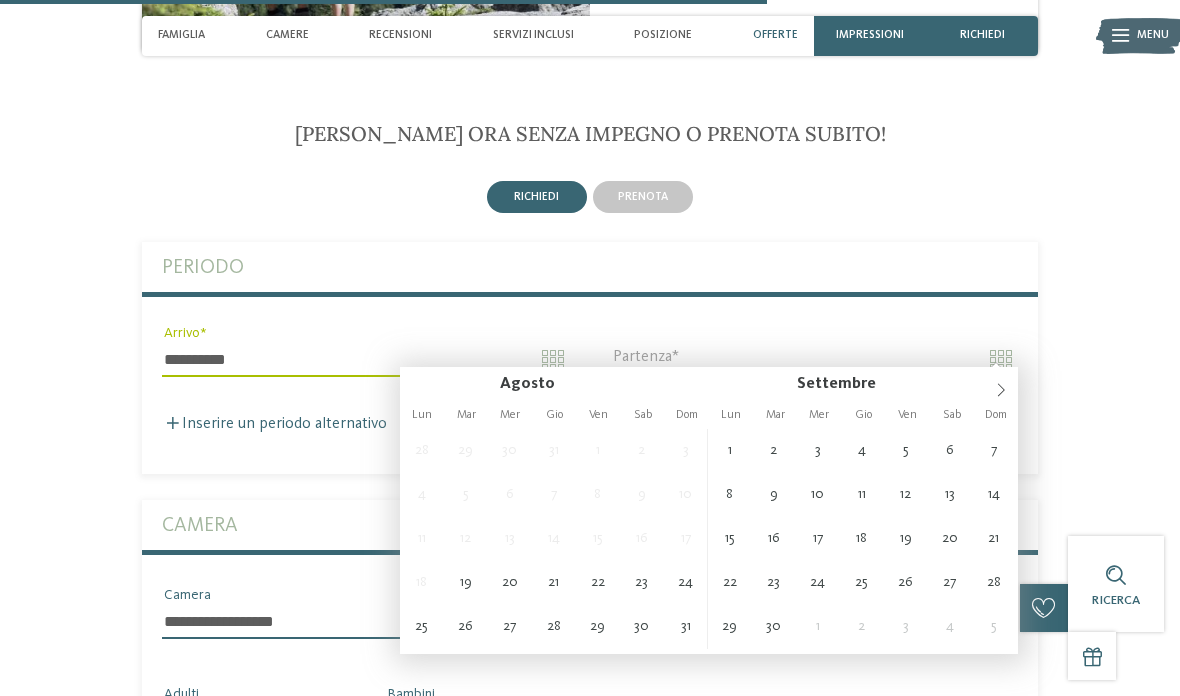 type on "**********" 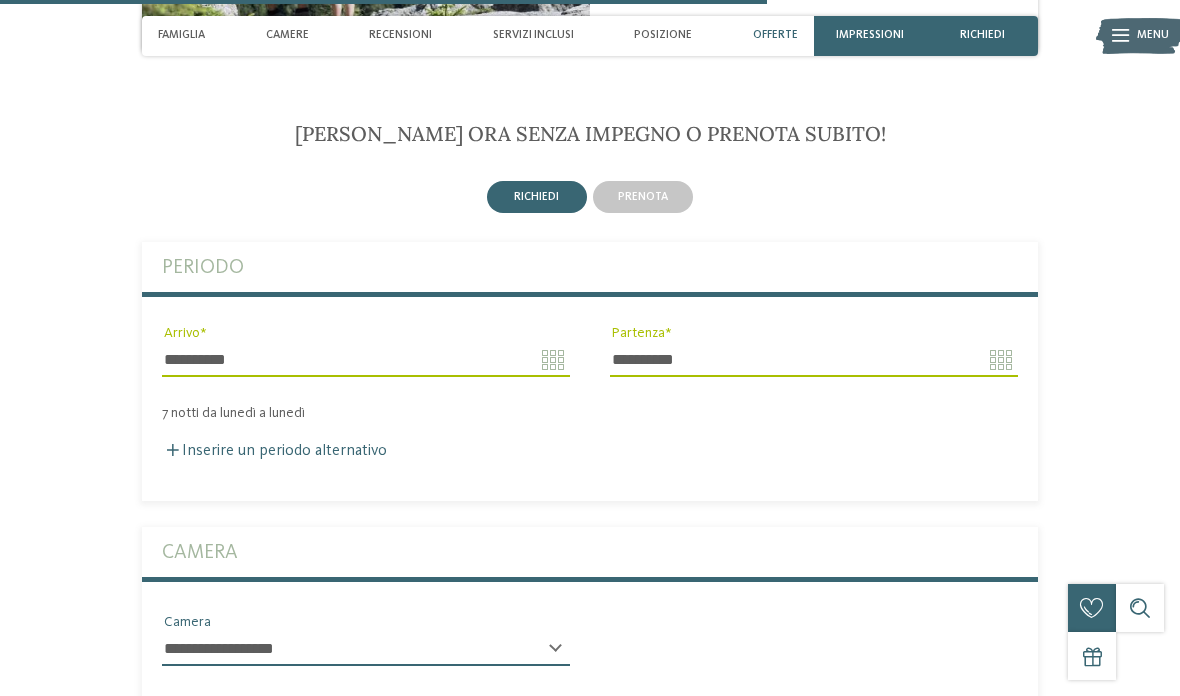 click on "Inserire un periodo alternativo" at bounding box center (274, 451) 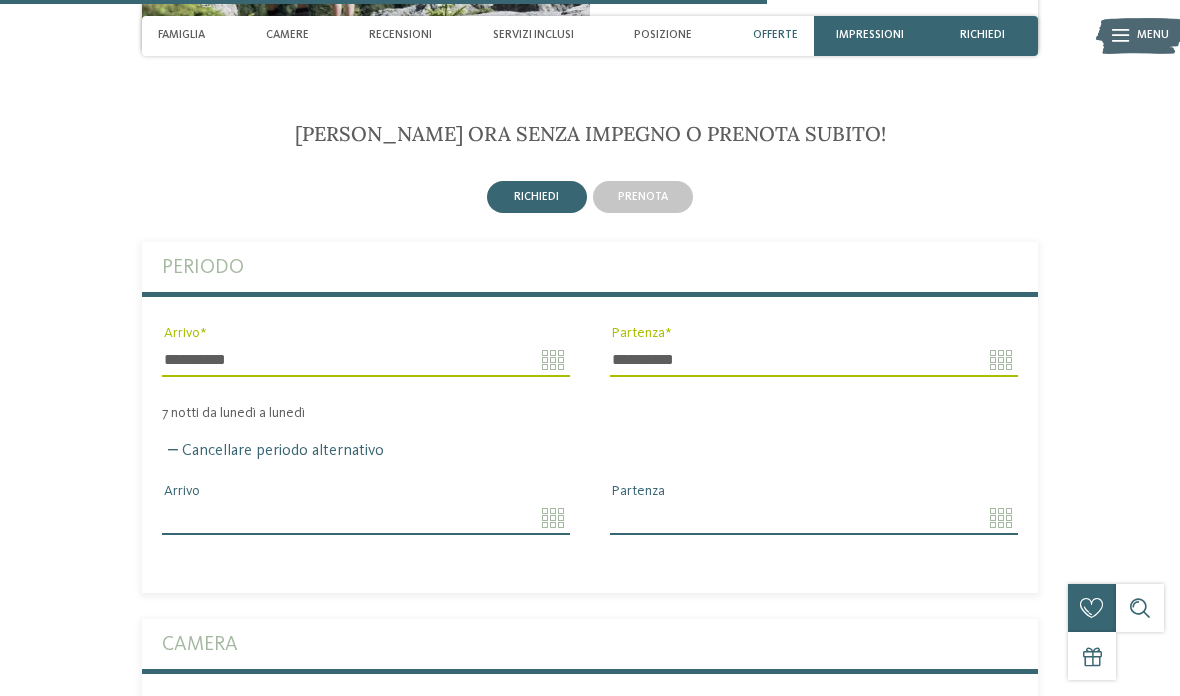 click on "Arrivo" at bounding box center (366, 518) 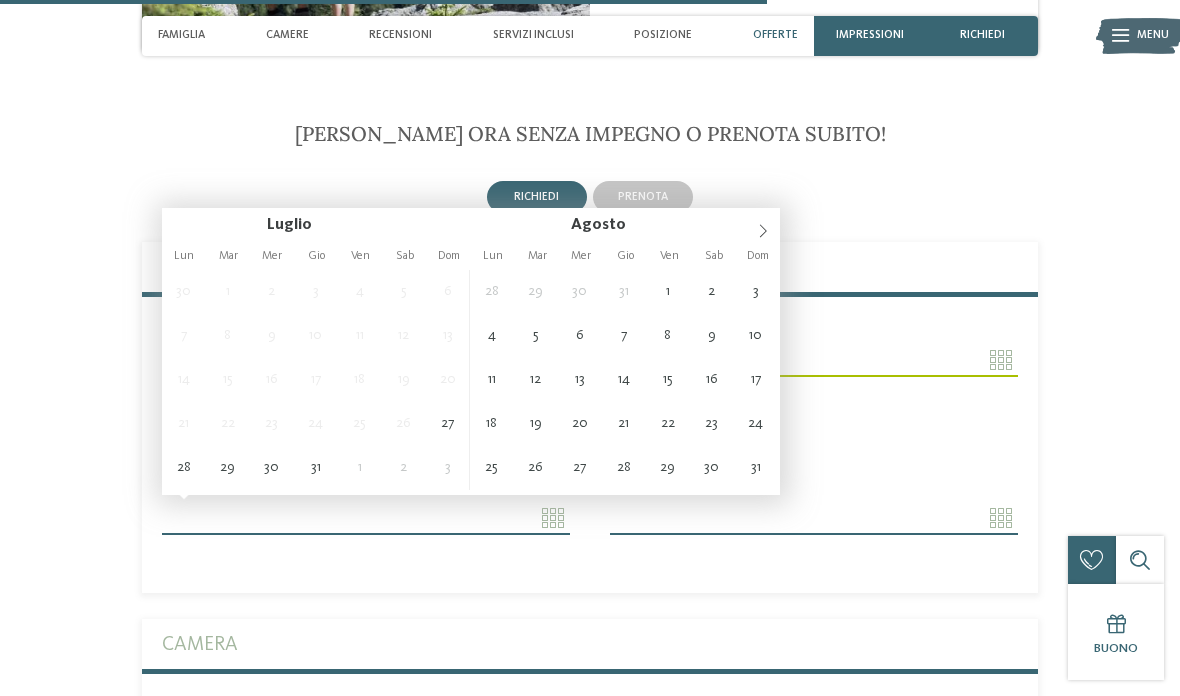 type on "**********" 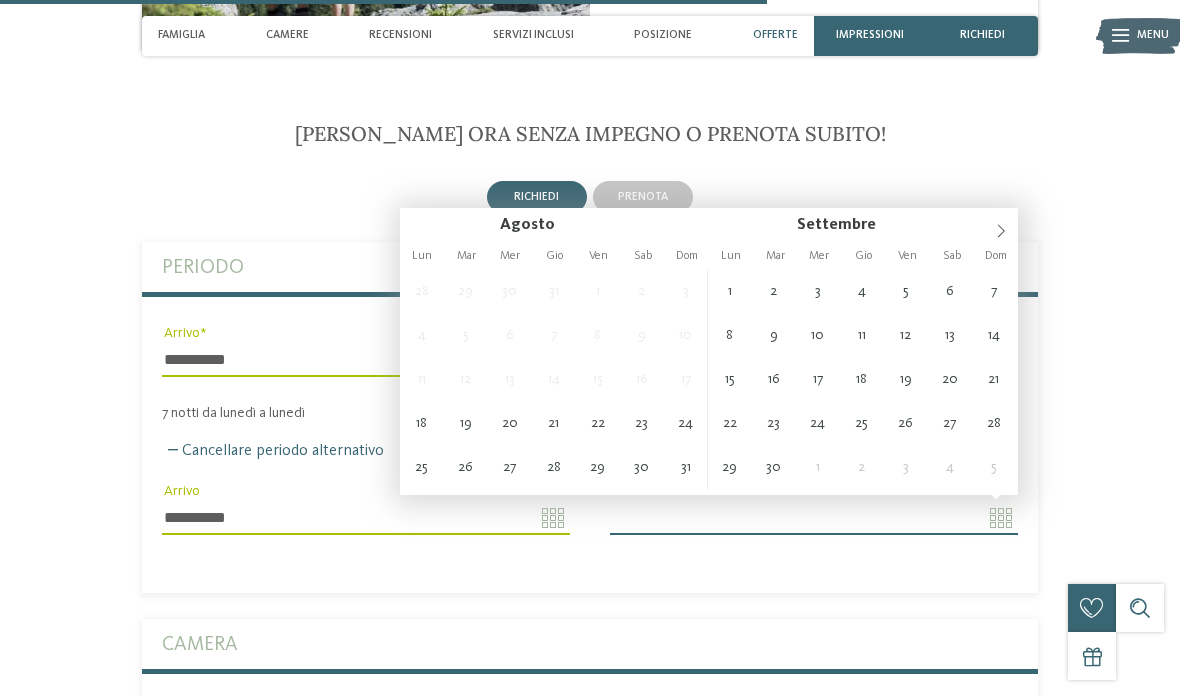 type on "**********" 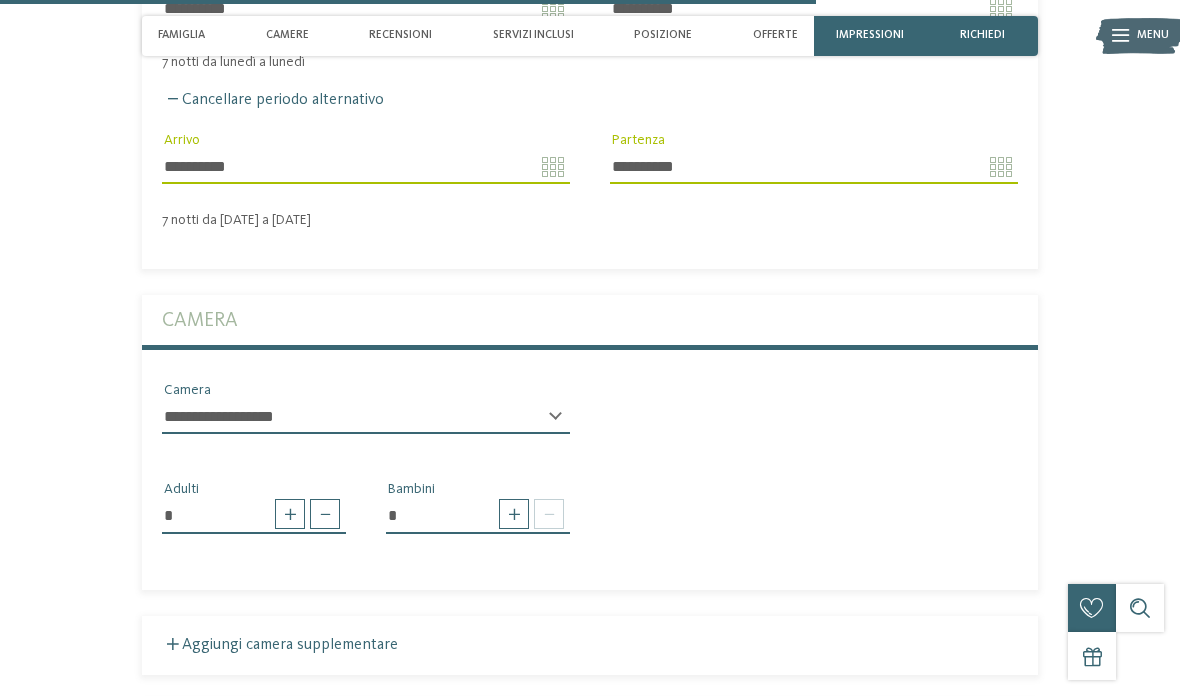 scroll, scrollTop: 3494, scrollLeft: 0, axis: vertical 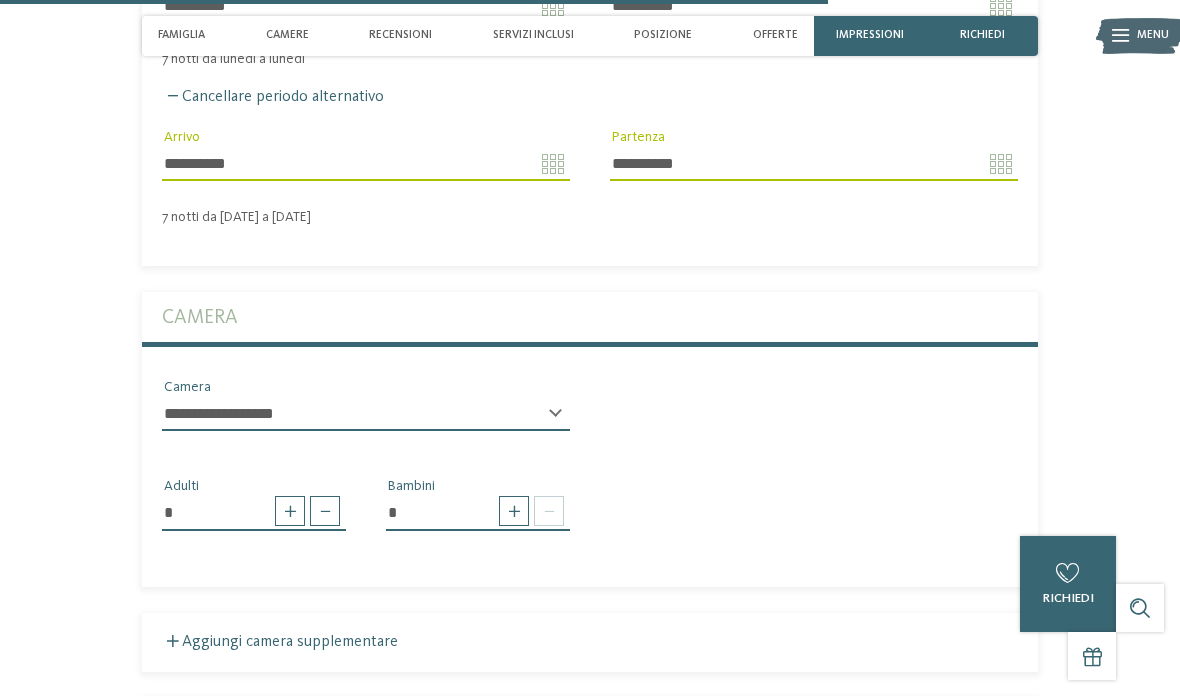 click at bounding box center (514, 511) 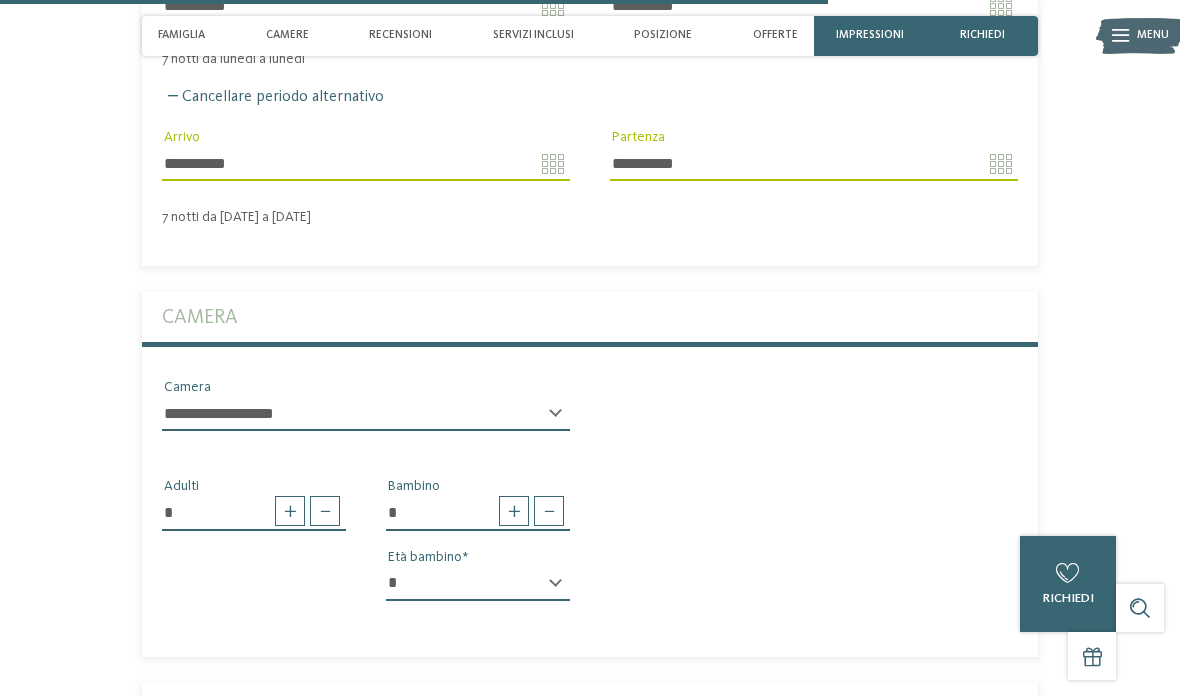 click on "* * * * * * * * * * * ** ** ** ** ** ** ** **" at bounding box center [478, 584] 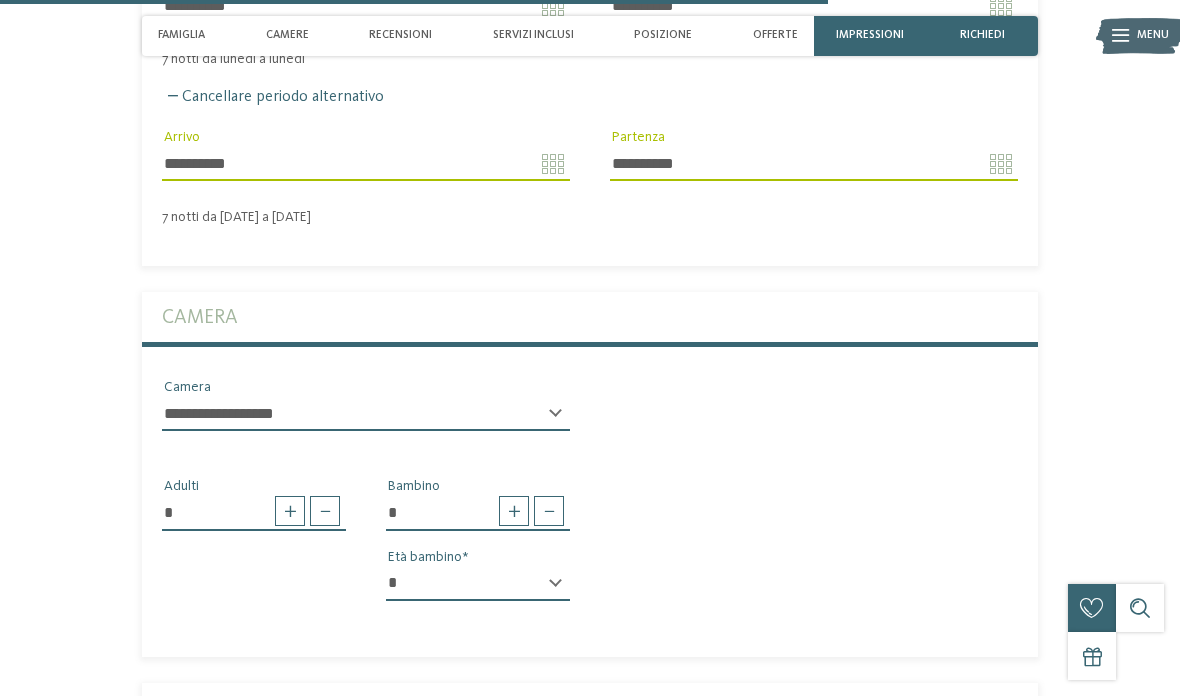 select on "**" 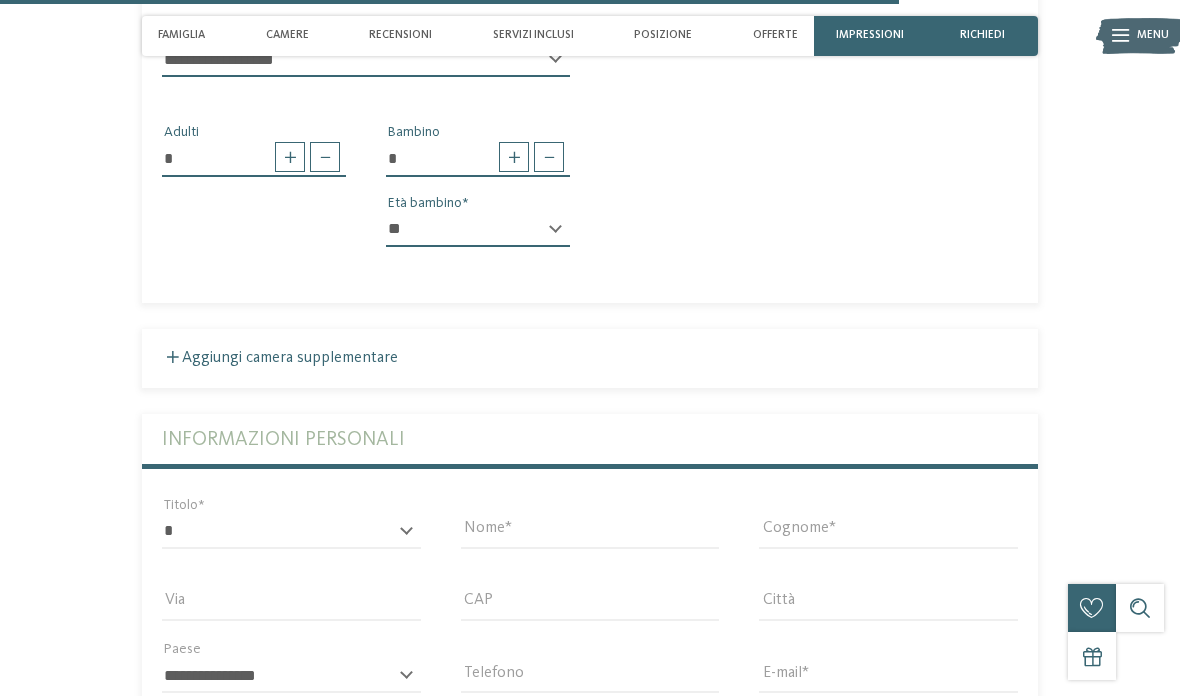 scroll, scrollTop: 3847, scrollLeft: 0, axis: vertical 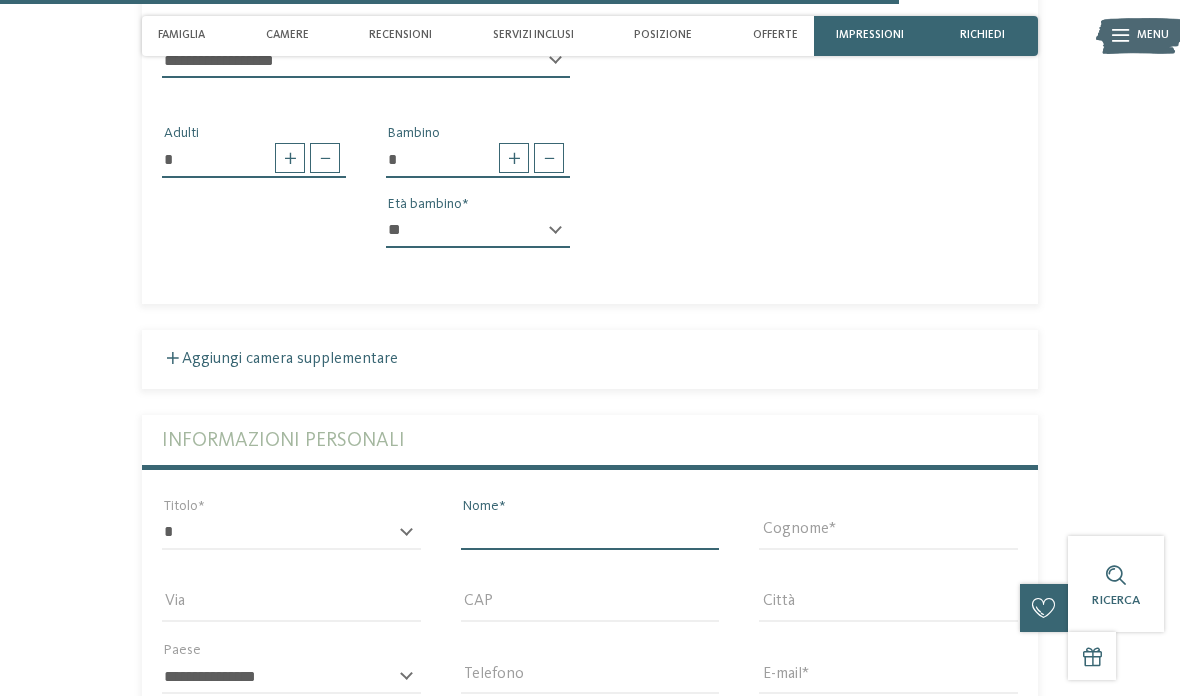 click on "Nome" at bounding box center (590, 533) 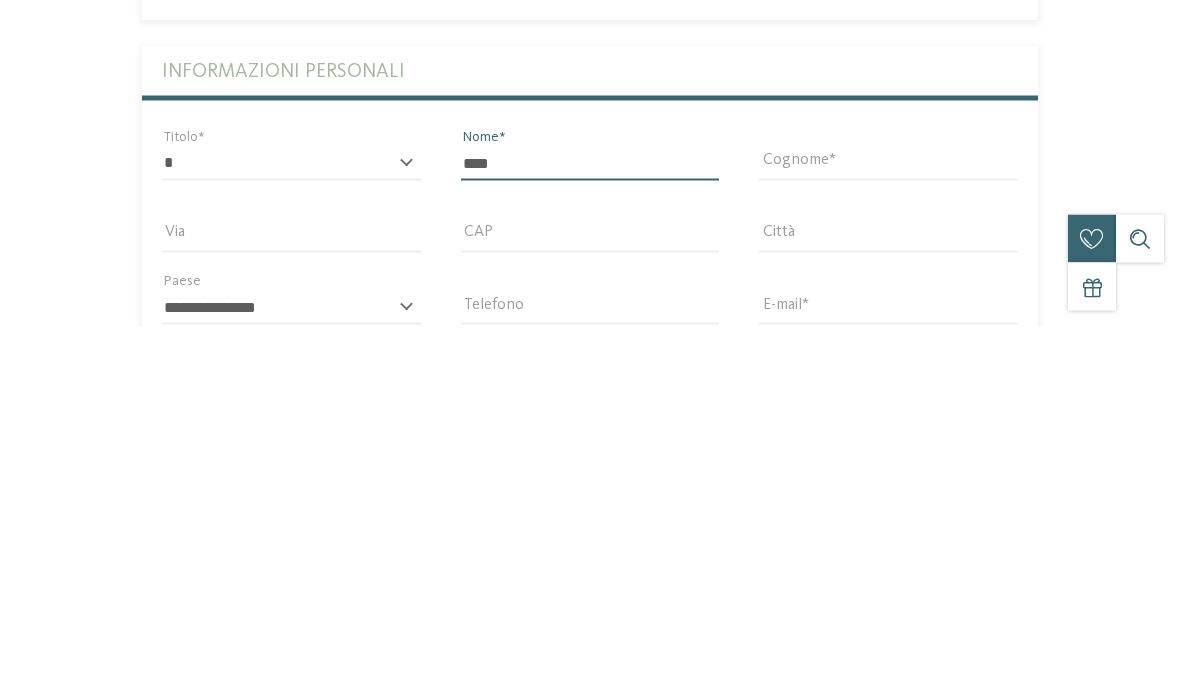 type on "****" 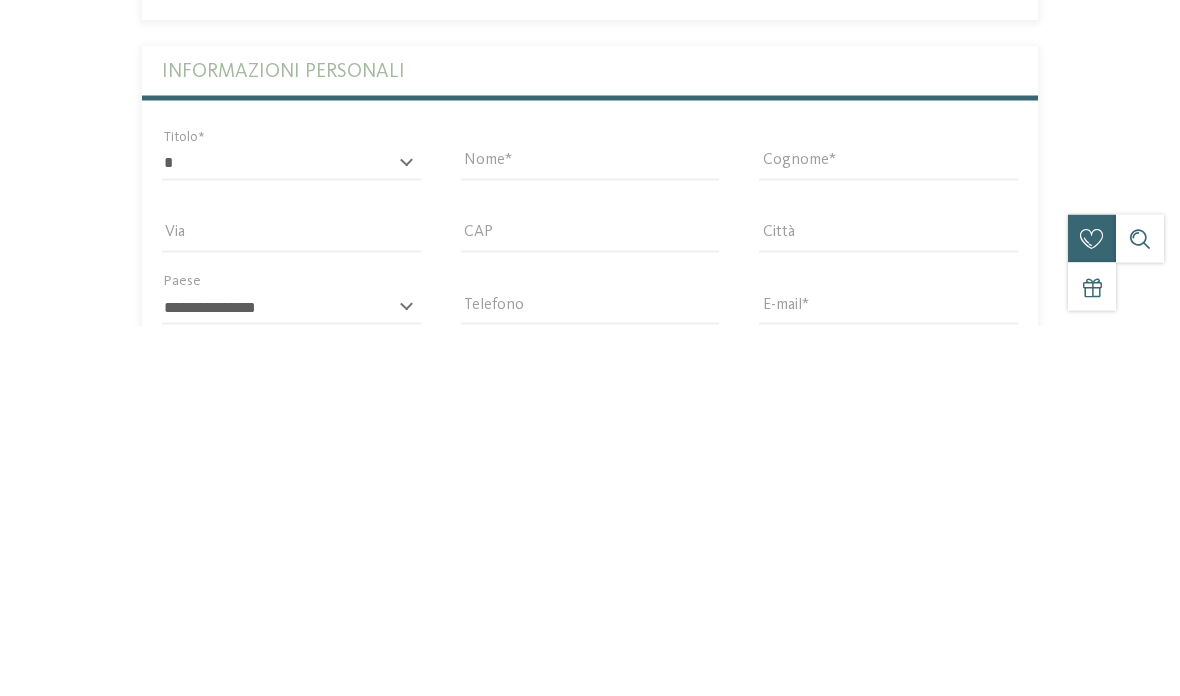 click on "Cognome" at bounding box center [888, 533] 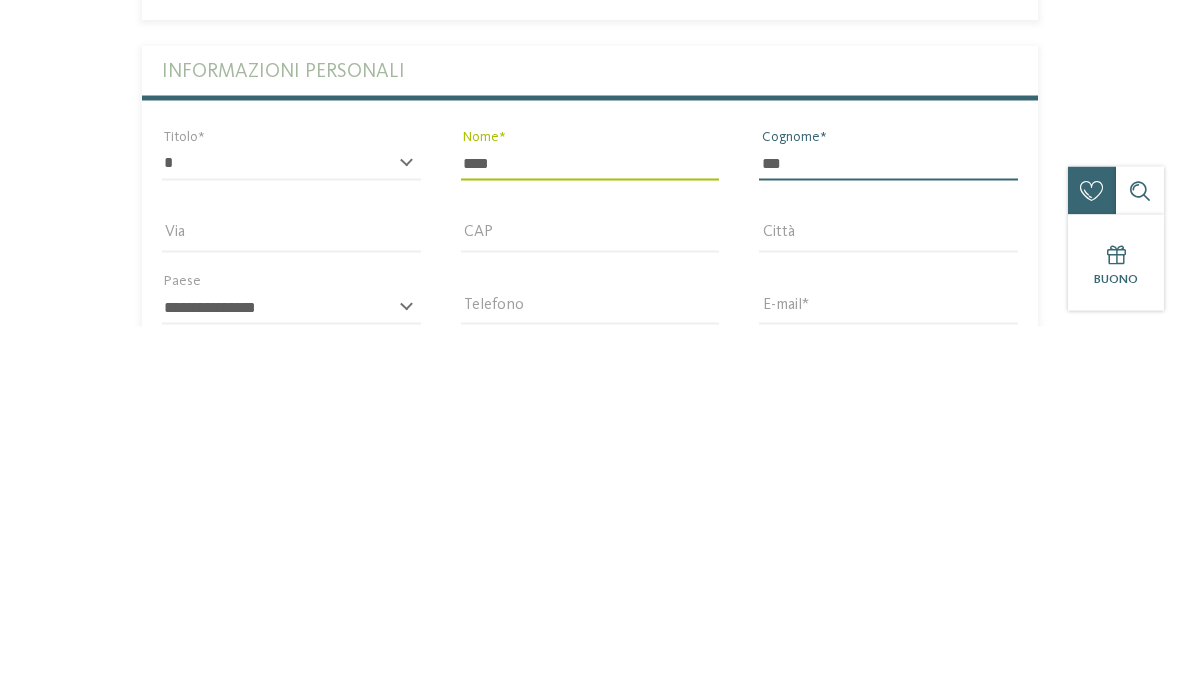 type on "***" 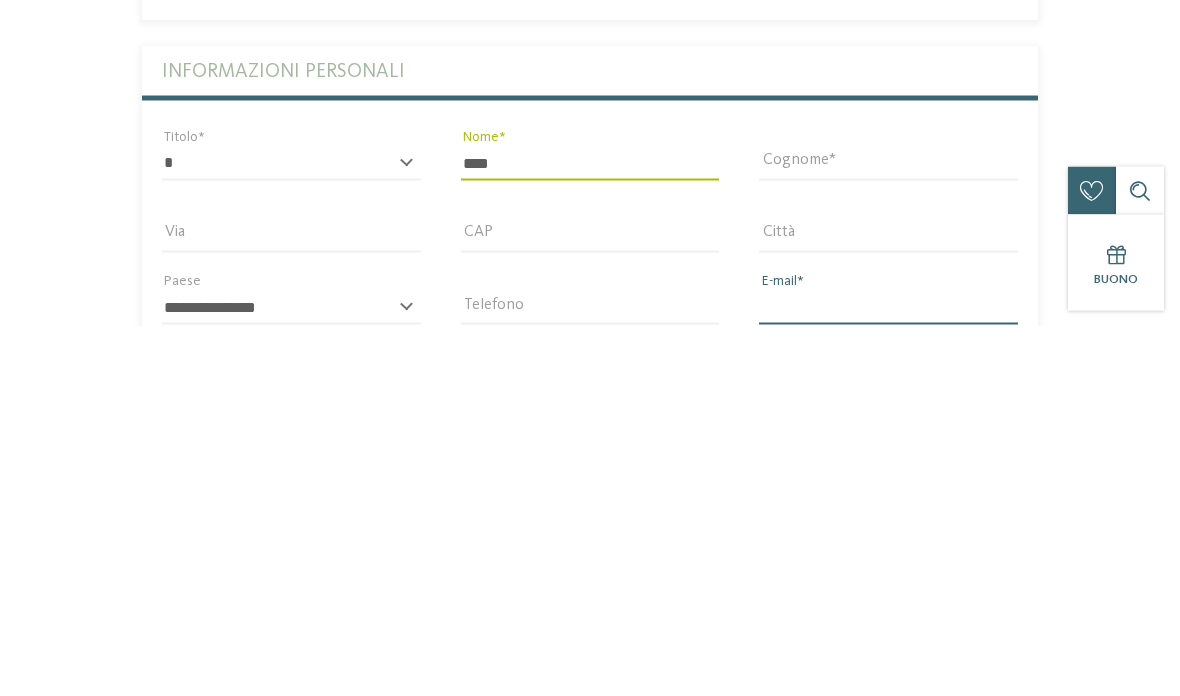 click on "E-mail" at bounding box center (888, 677) 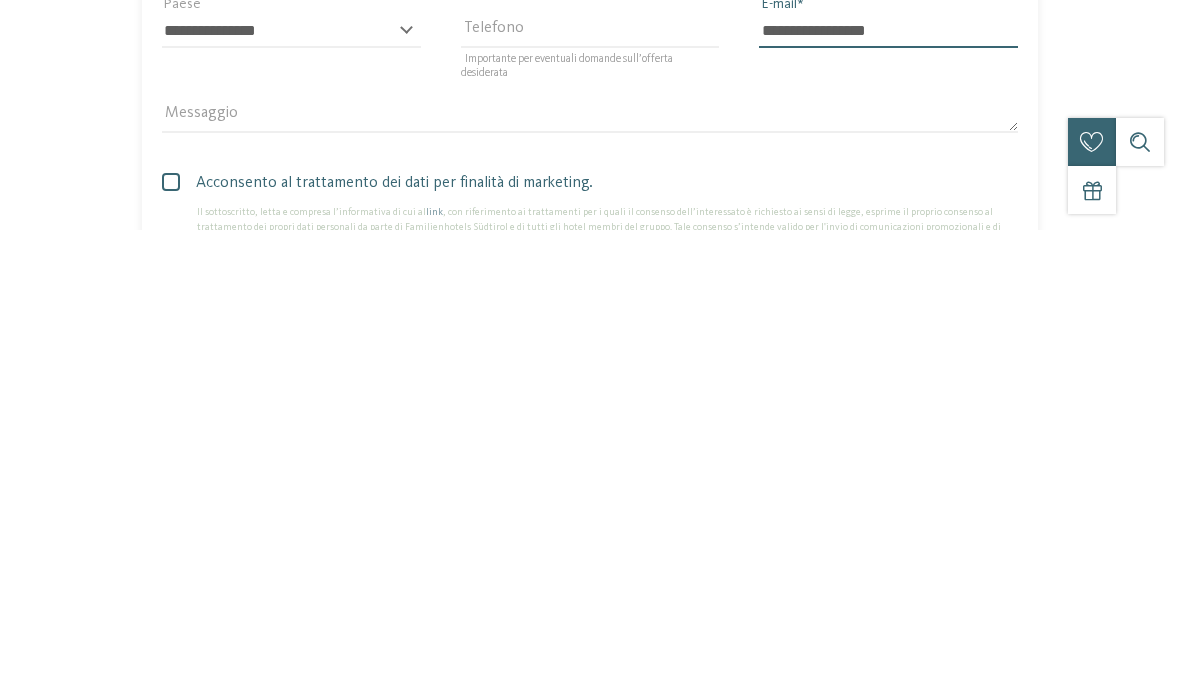 type on "**********" 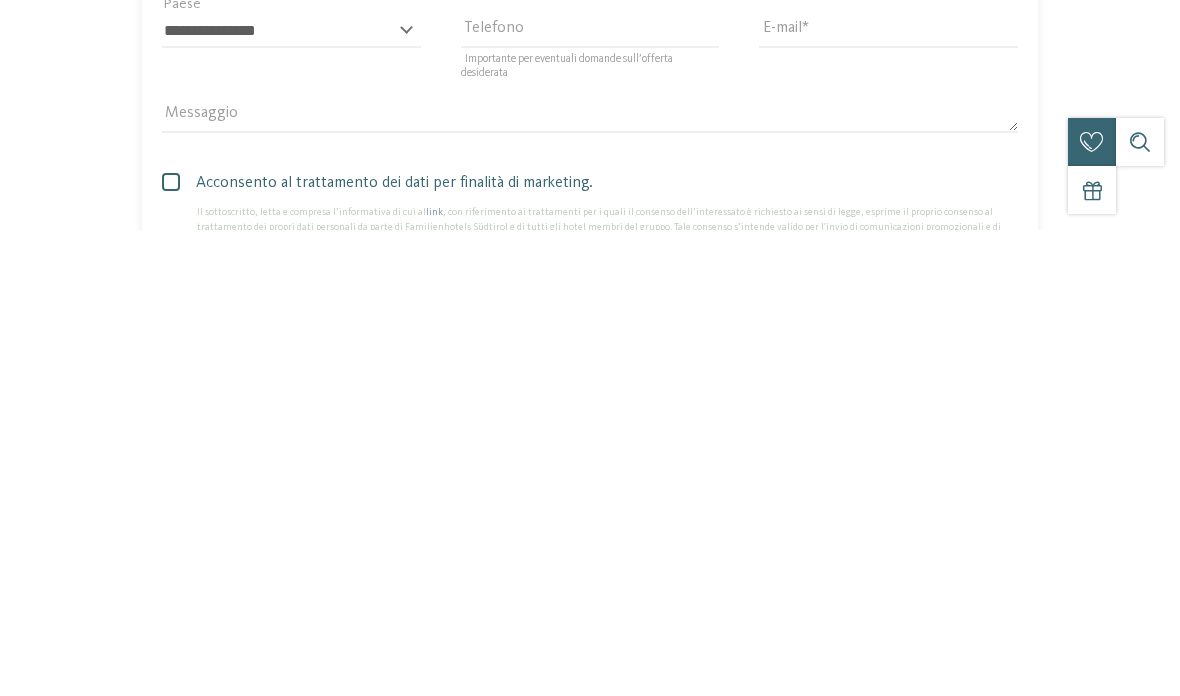 click at bounding box center (171, 648) 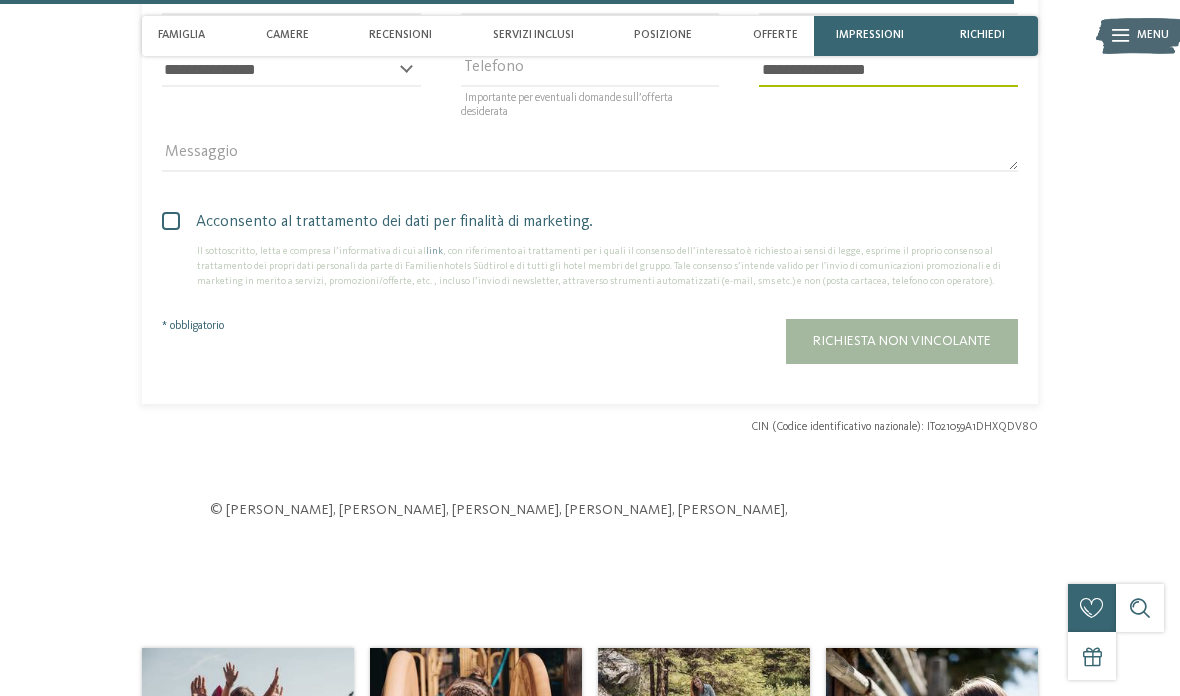 scroll, scrollTop: 4431, scrollLeft: 0, axis: vertical 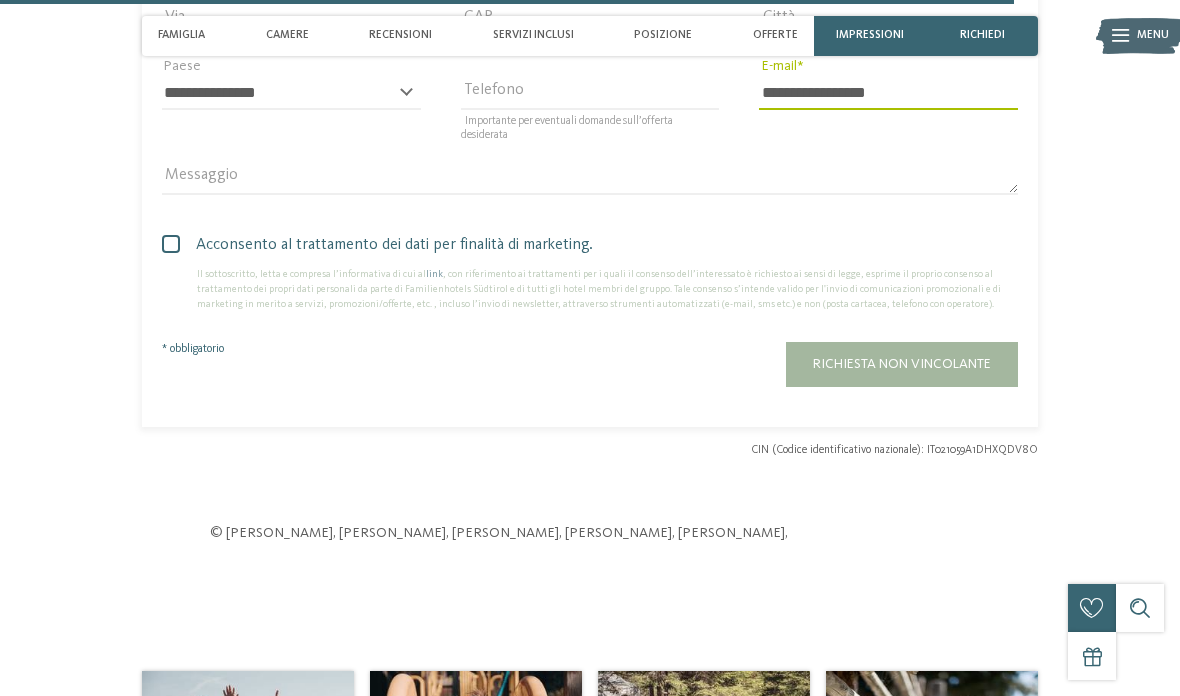 type 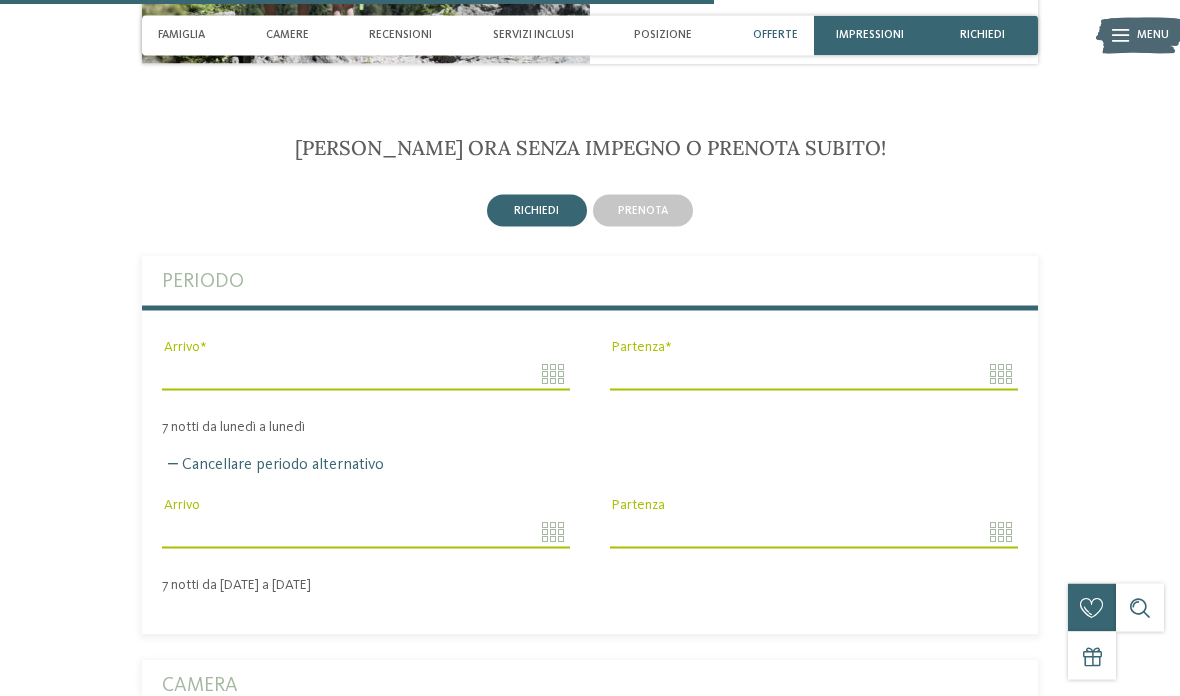 scroll, scrollTop: 3127, scrollLeft: 0, axis: vertical 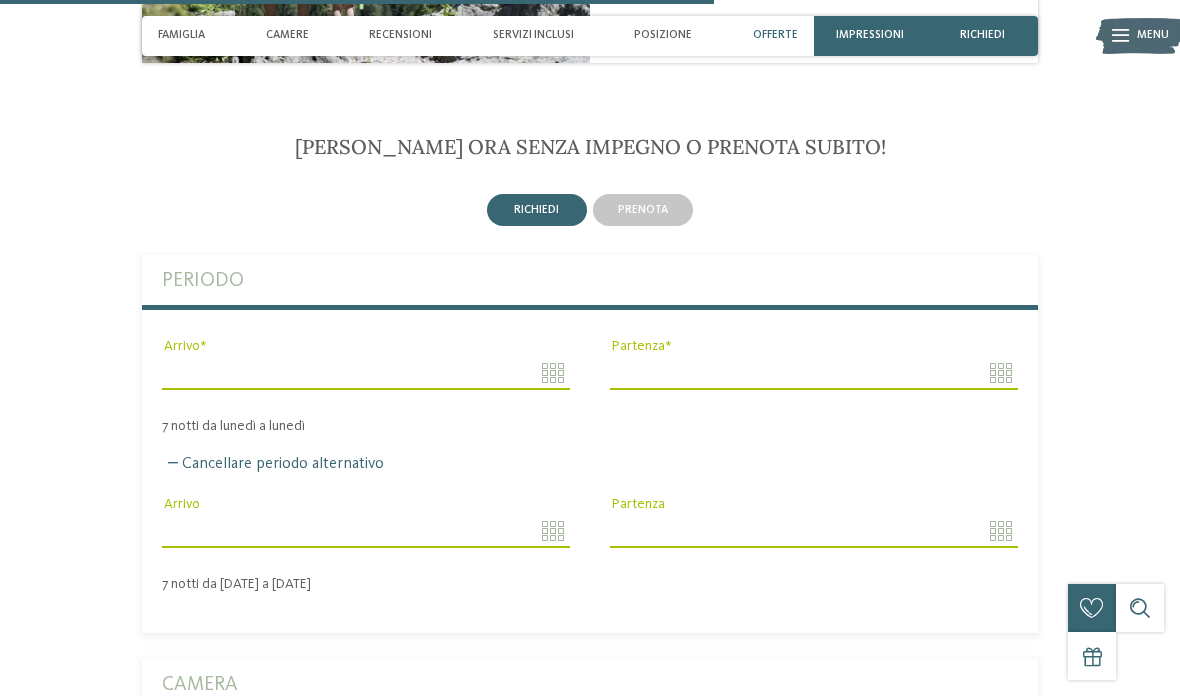 click on "Arrivo" at bounding box center [366, 373] 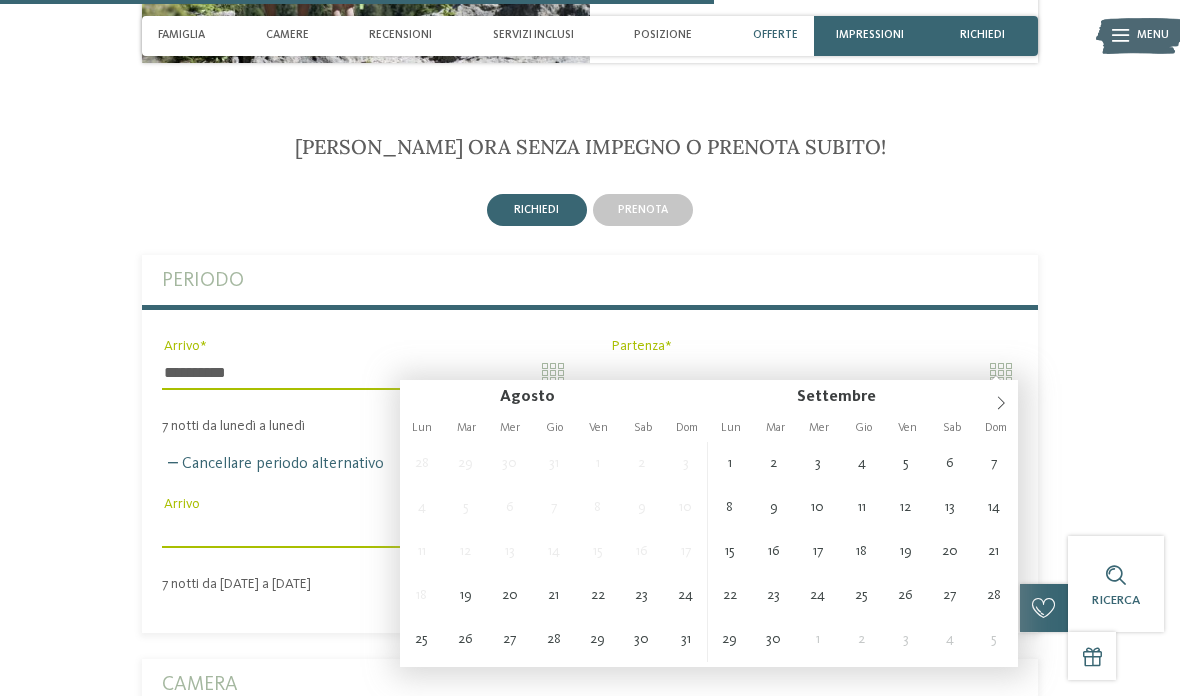 click on "**********" at bounding box center [366, 373] 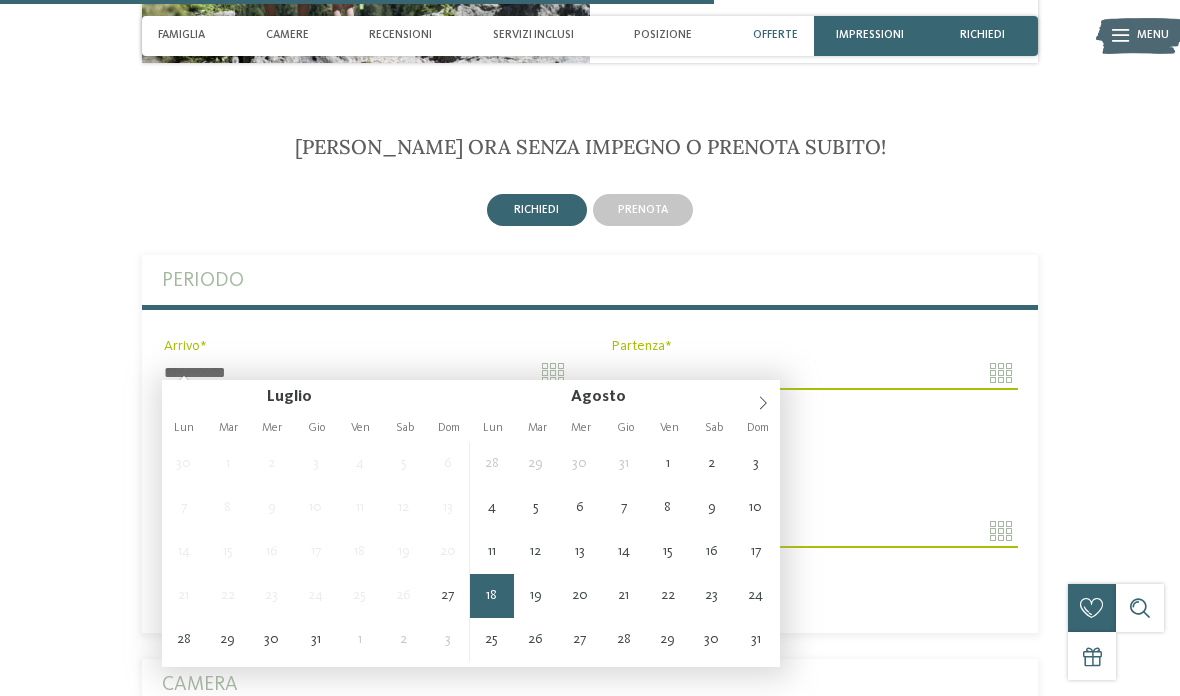 type on "**********" 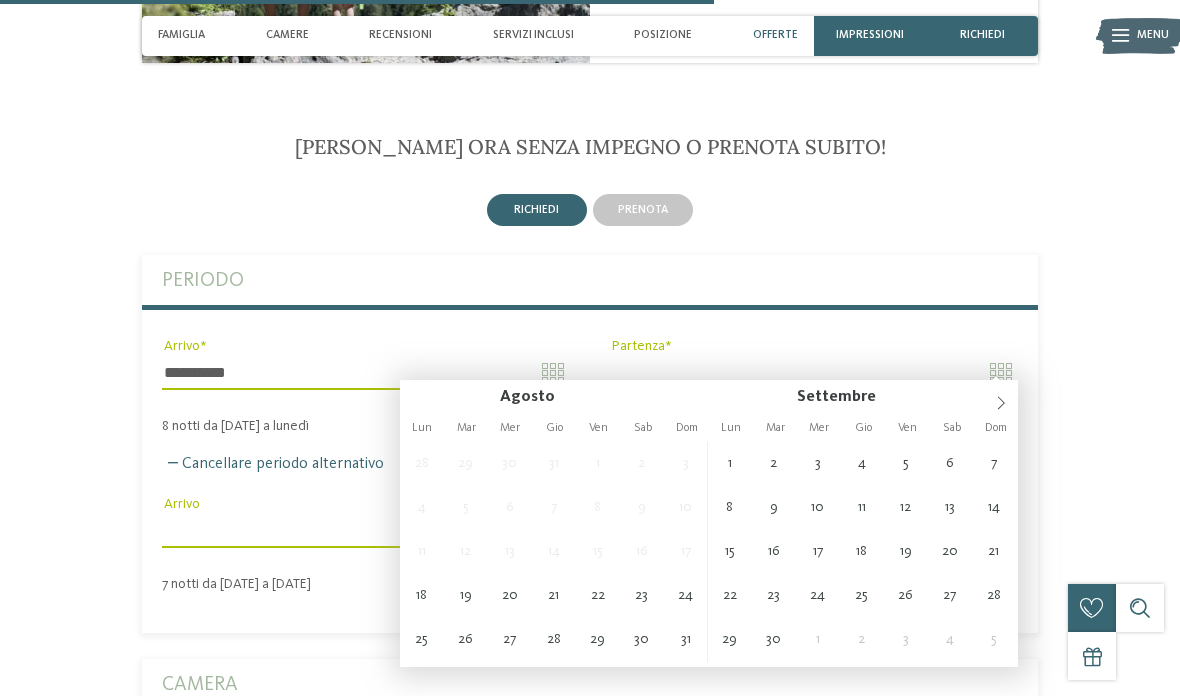 type on "**********" 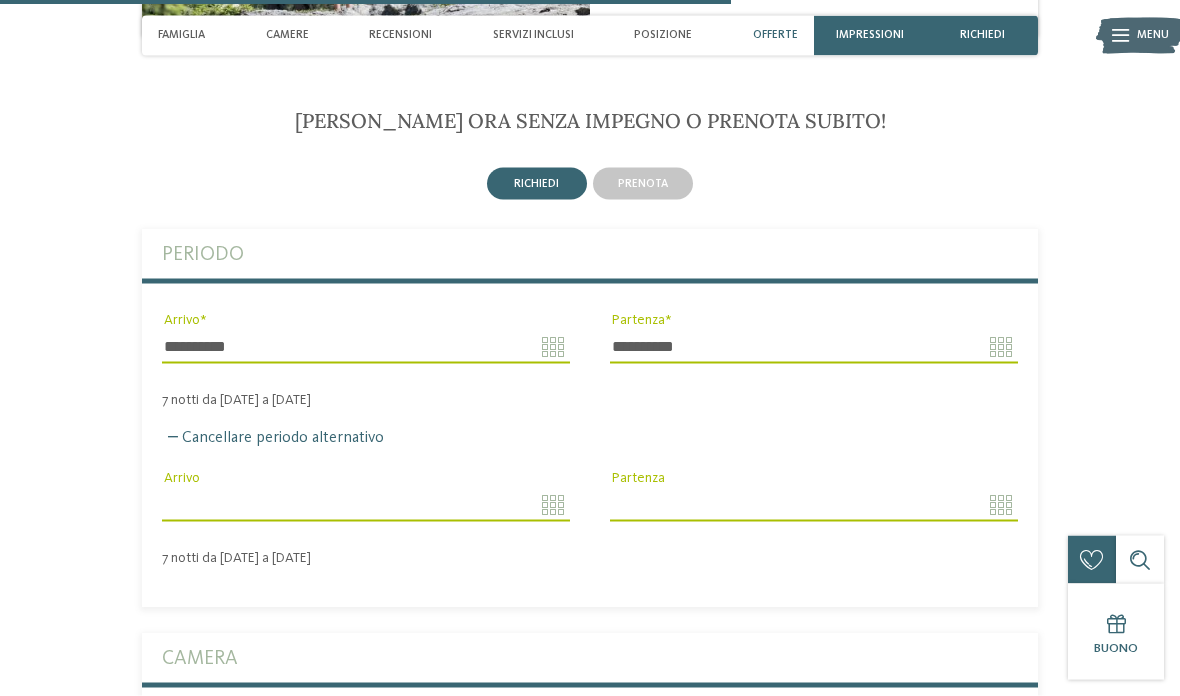 scroll, scrollTop: 3164, scrollLeft: 0, axis: vertical 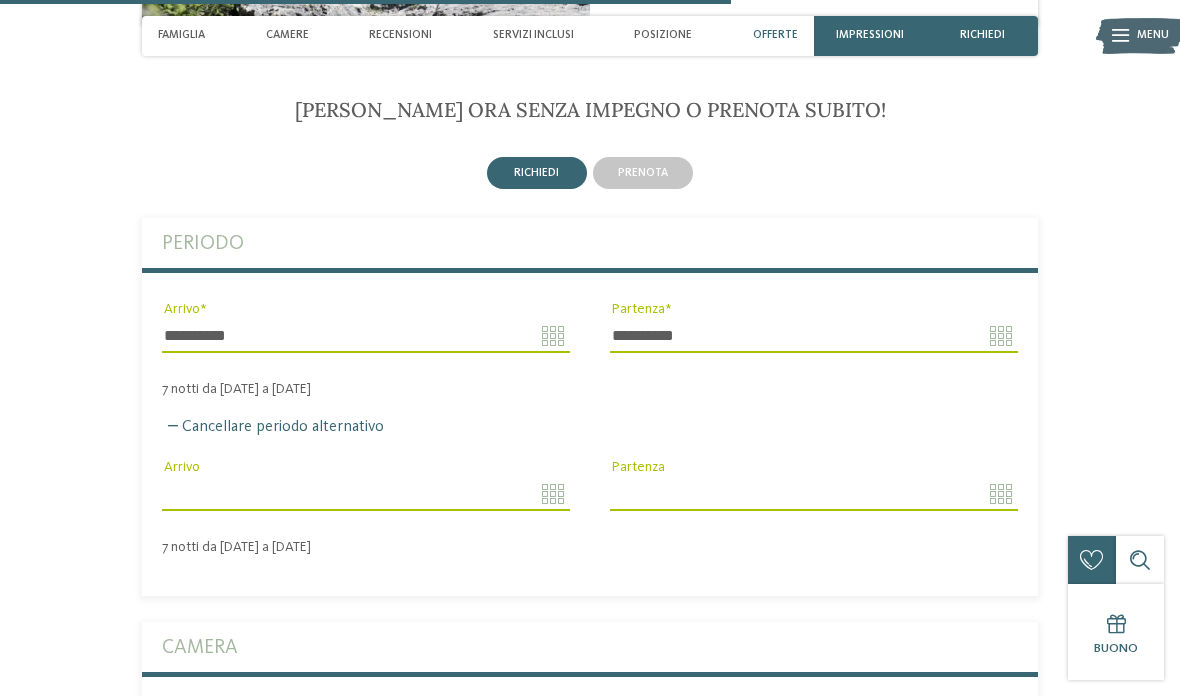 type 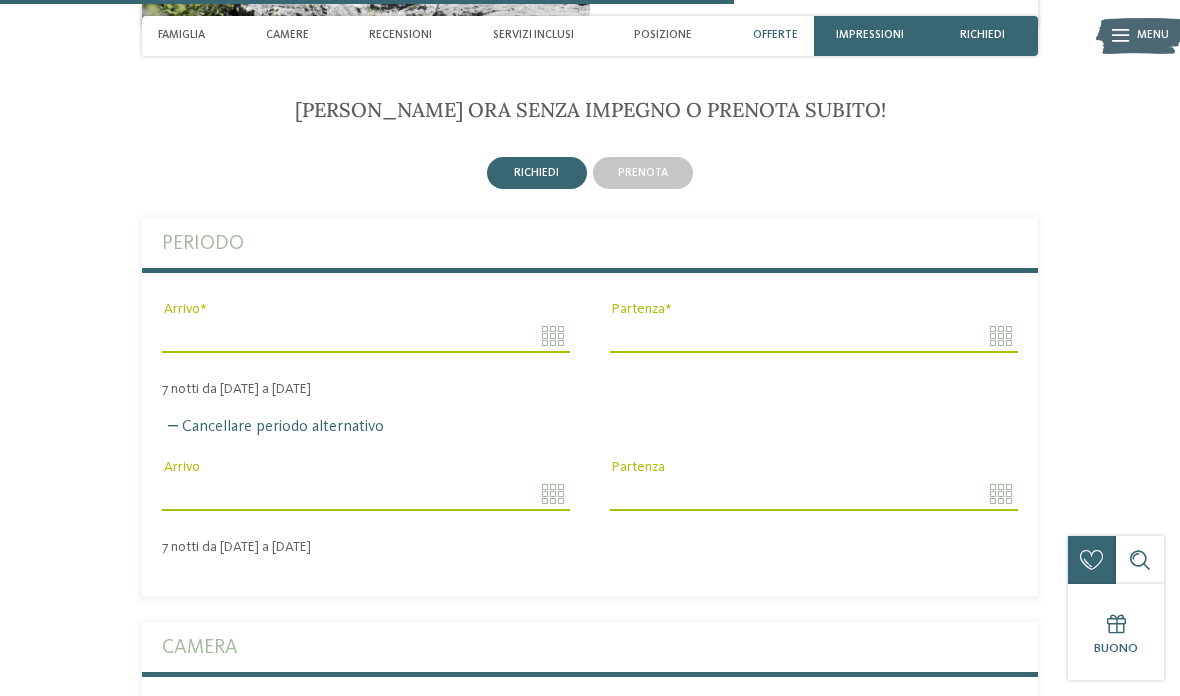 click on "Arrivo" at bounding box center (366, 494) 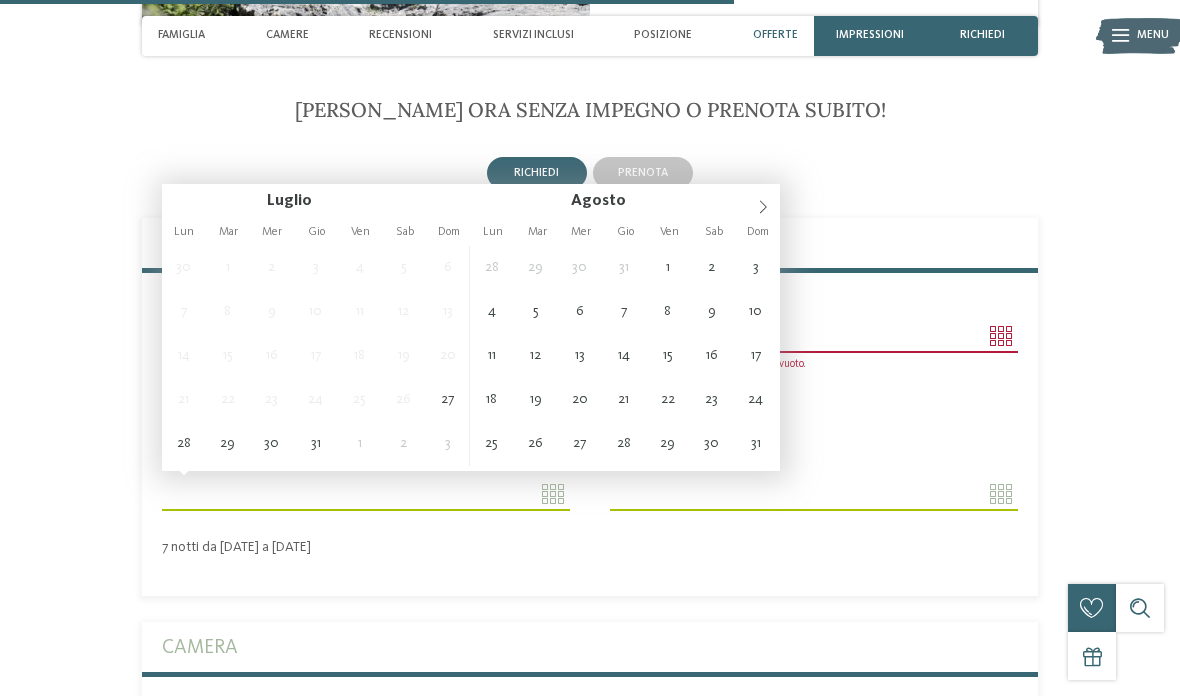 type on "**********" 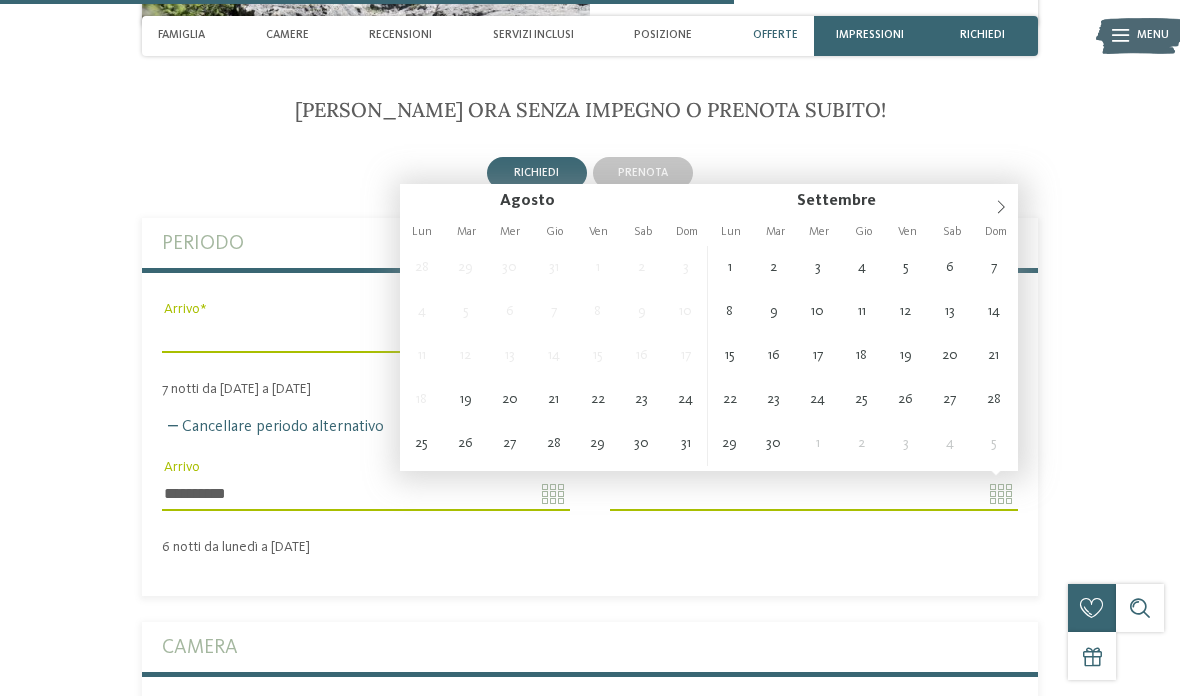 type on "**********" 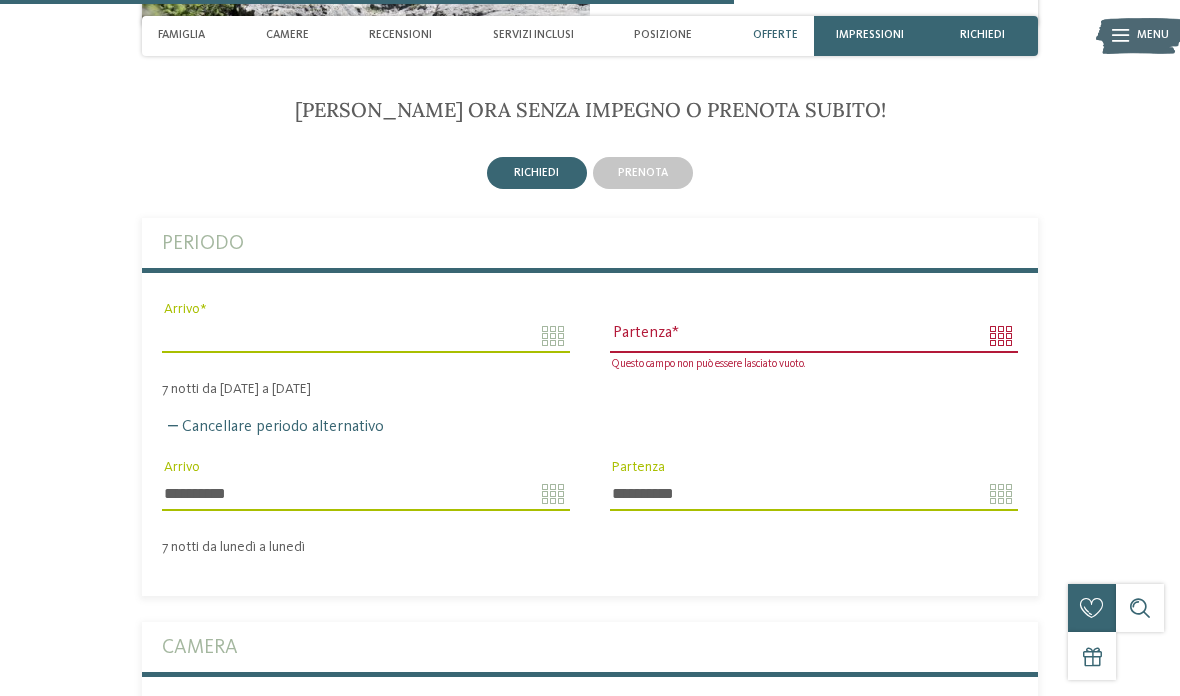 click on "Cancellare periodo alternativo" at bounding box center [273, 427] 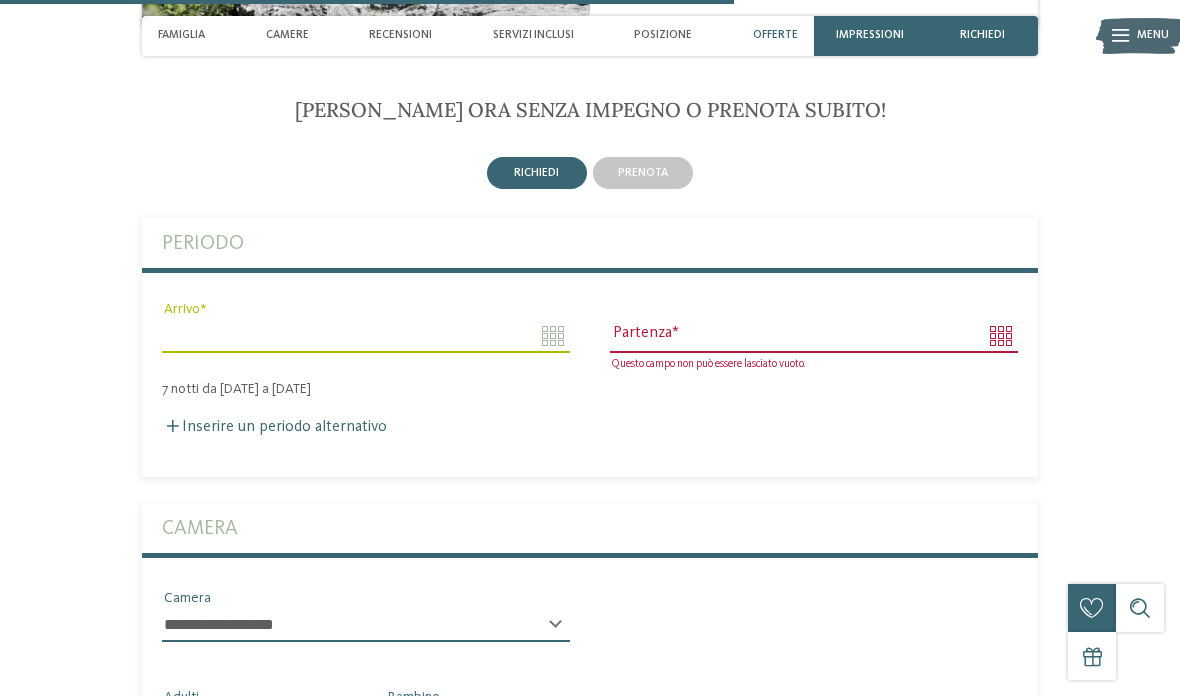 click on "Solo un momento – il sito web sta caricando …
DE
IT" at bounding box center (590, -285) 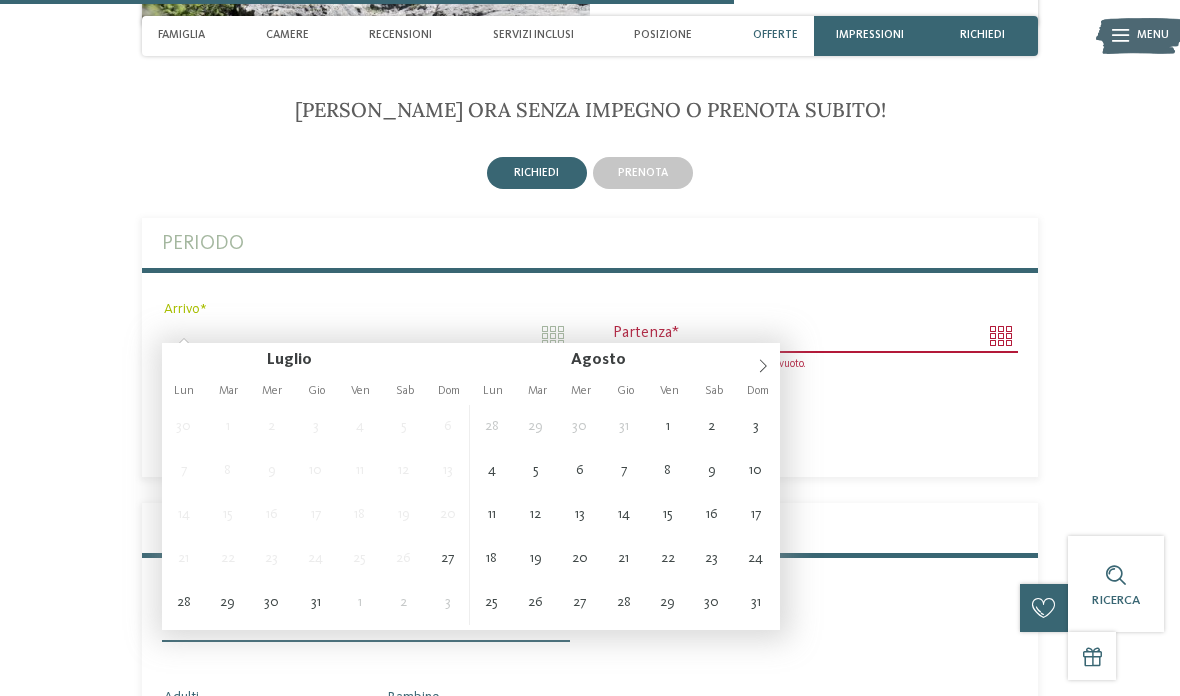 type on "**********" 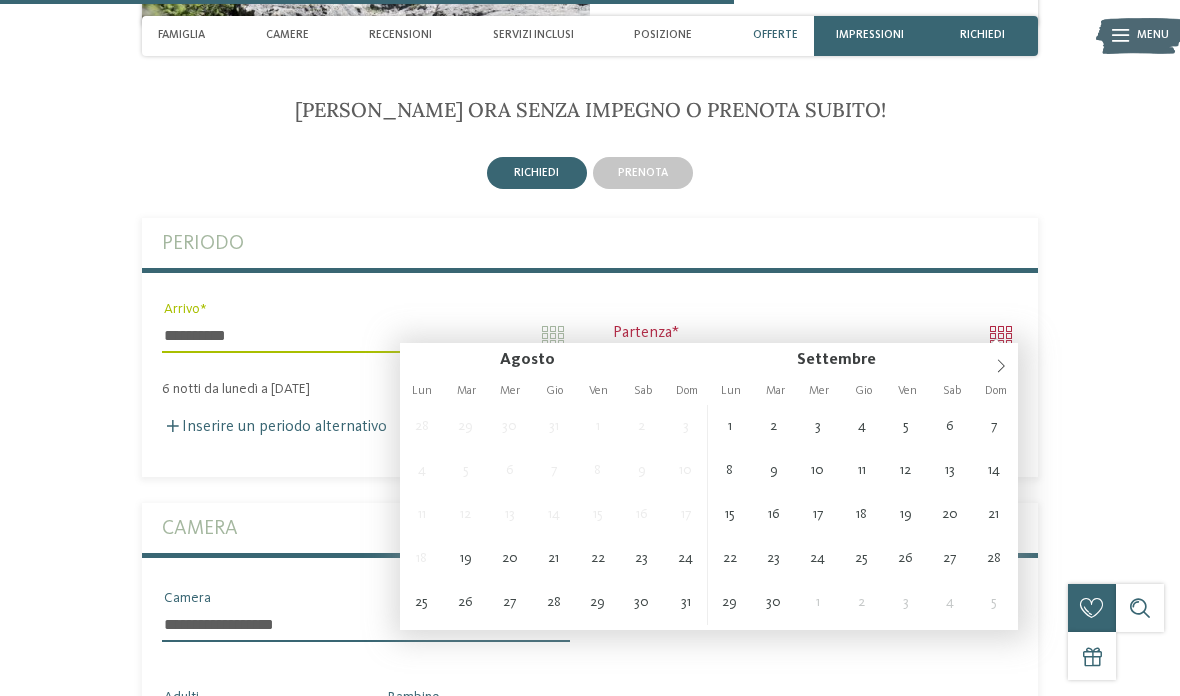 type on "**********" 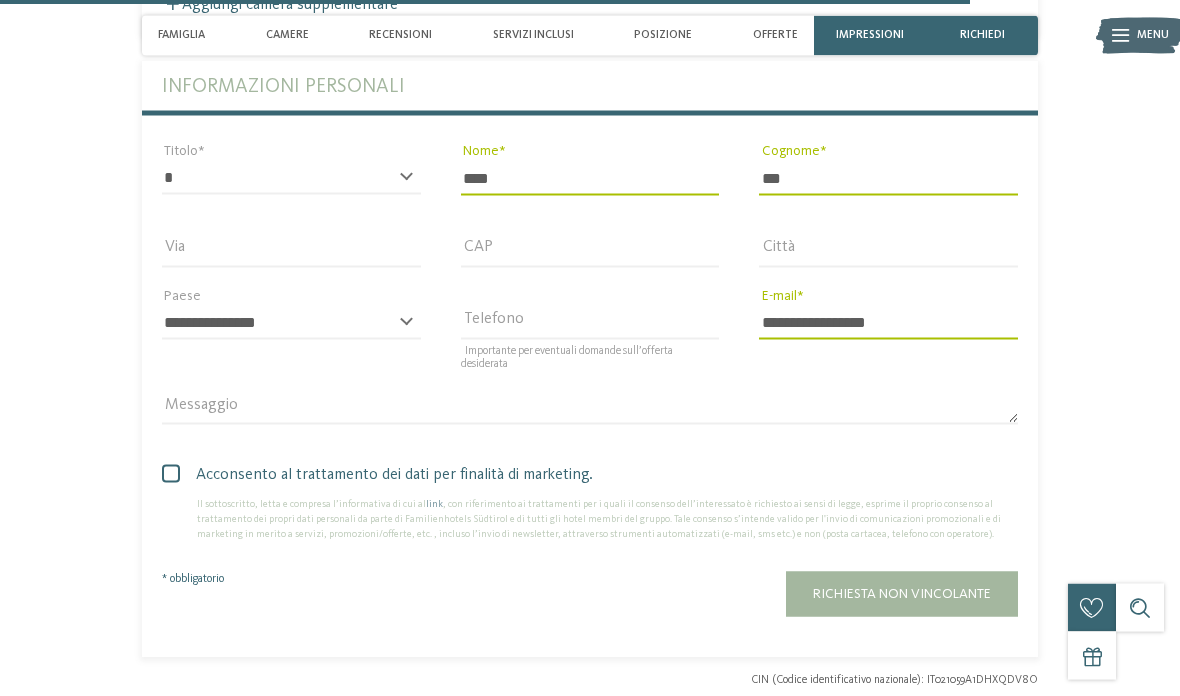 scroll, scrollTop: 4083, scrollLeft: 0, axis: vertical 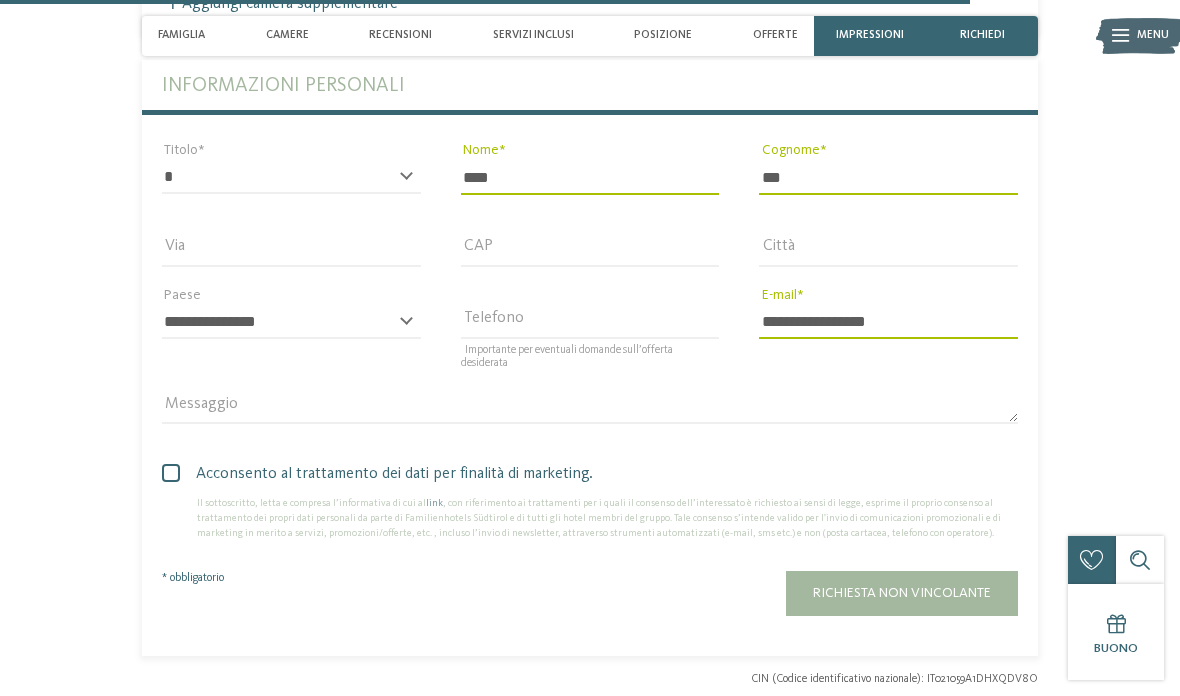 click on "Richiesta non vincolante" at bounding box center (902, 593) 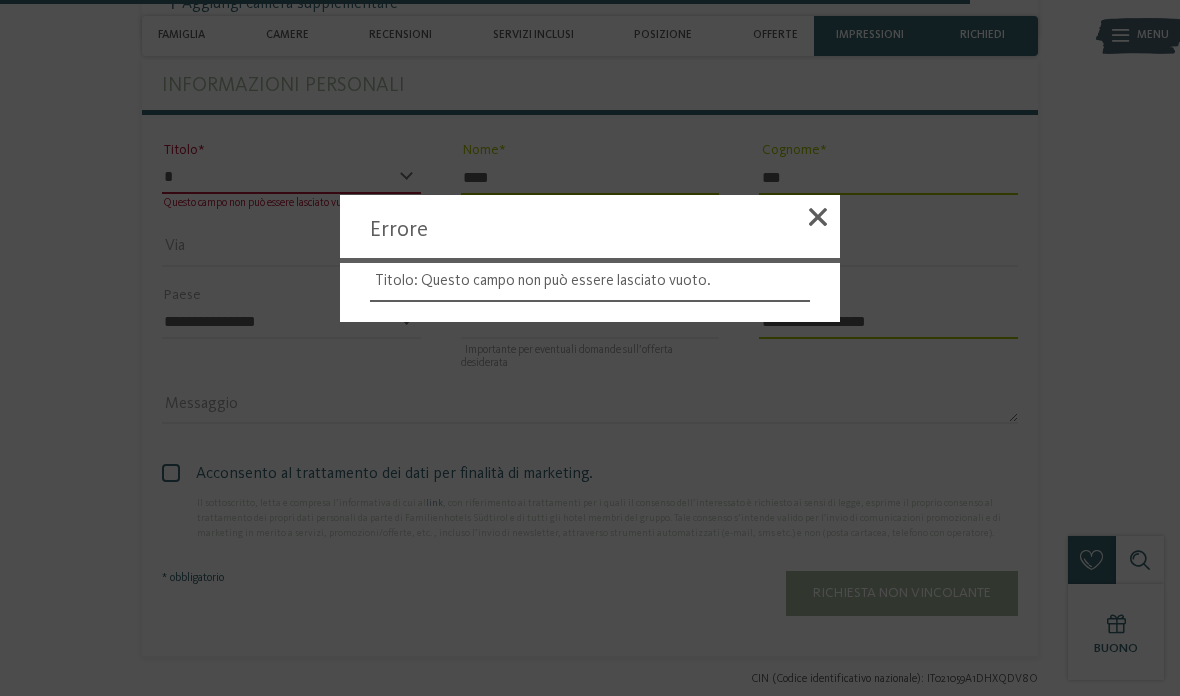 click at bounding box center (818, 217) 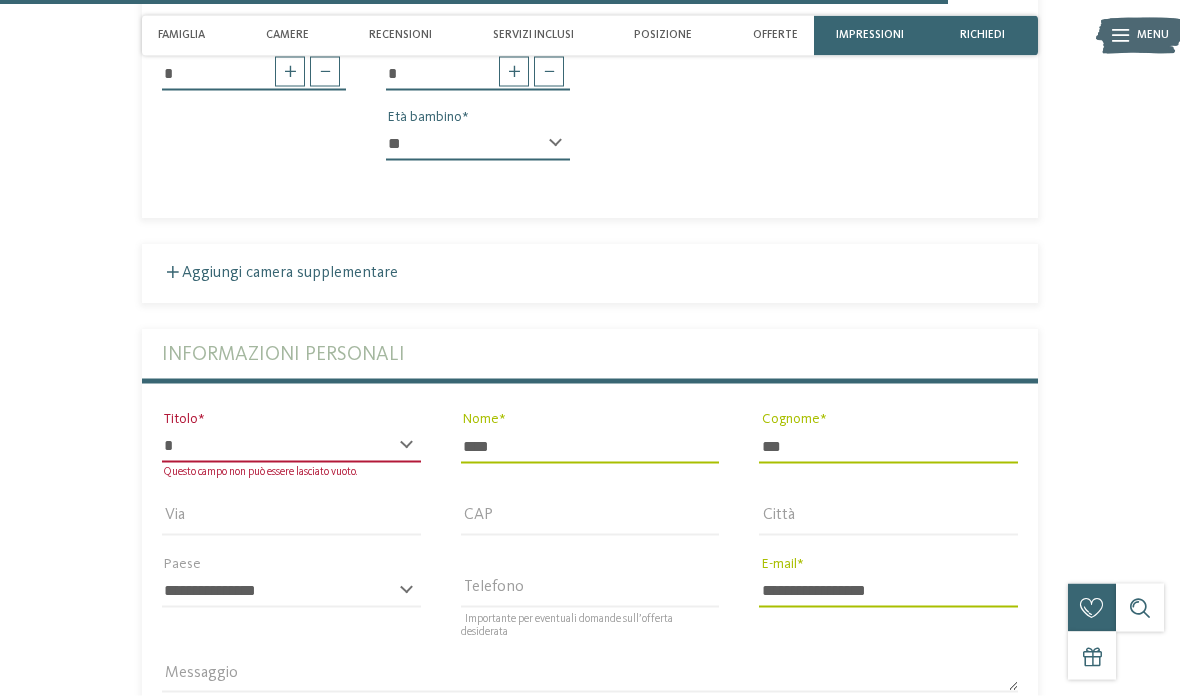type 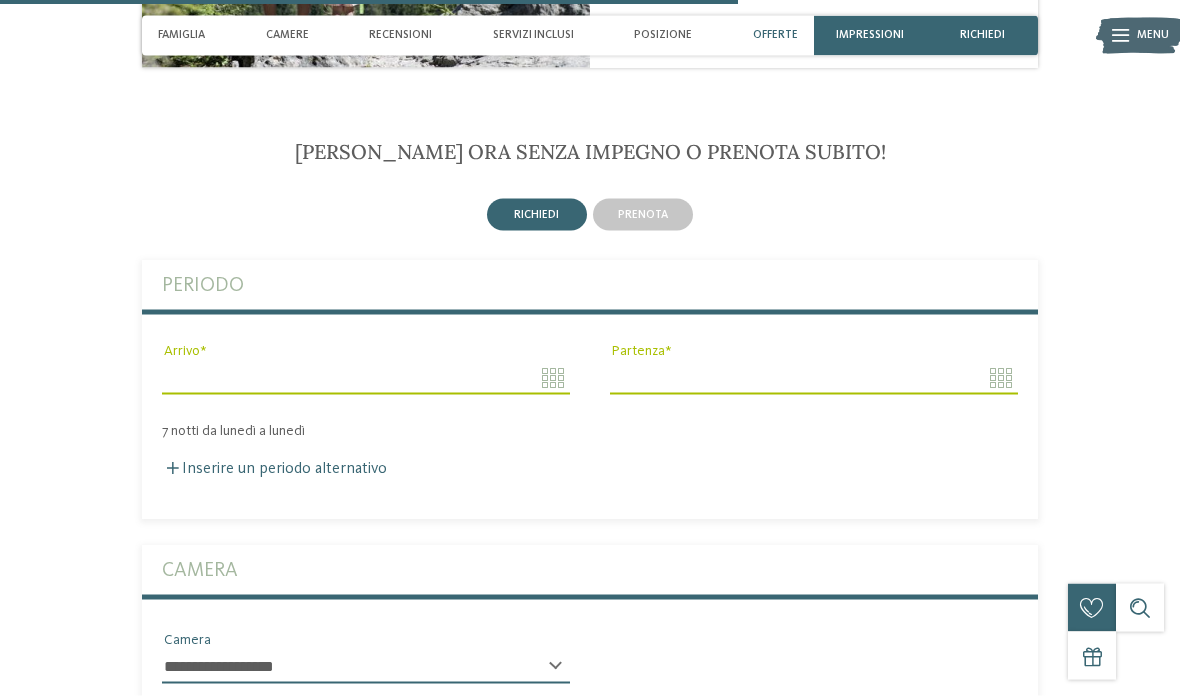scroll, scrollTop: 3123, scrollLeft: 0, axis: vertical 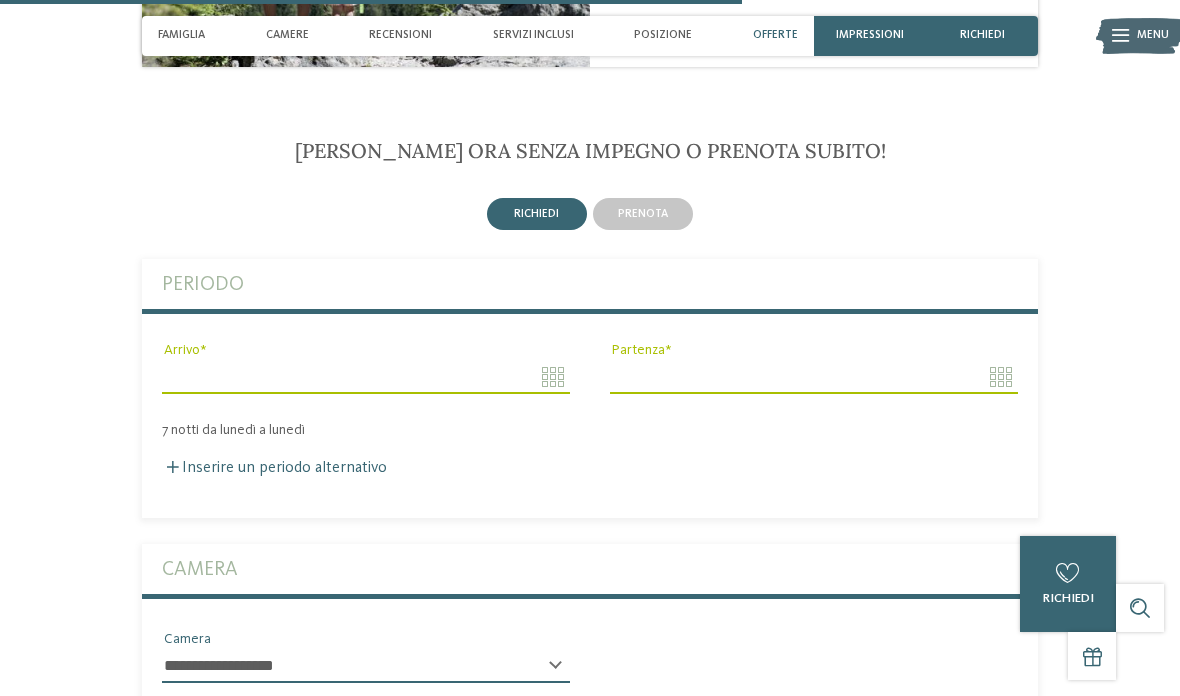 click on "Arrivo" at bounding box center [366, 377] 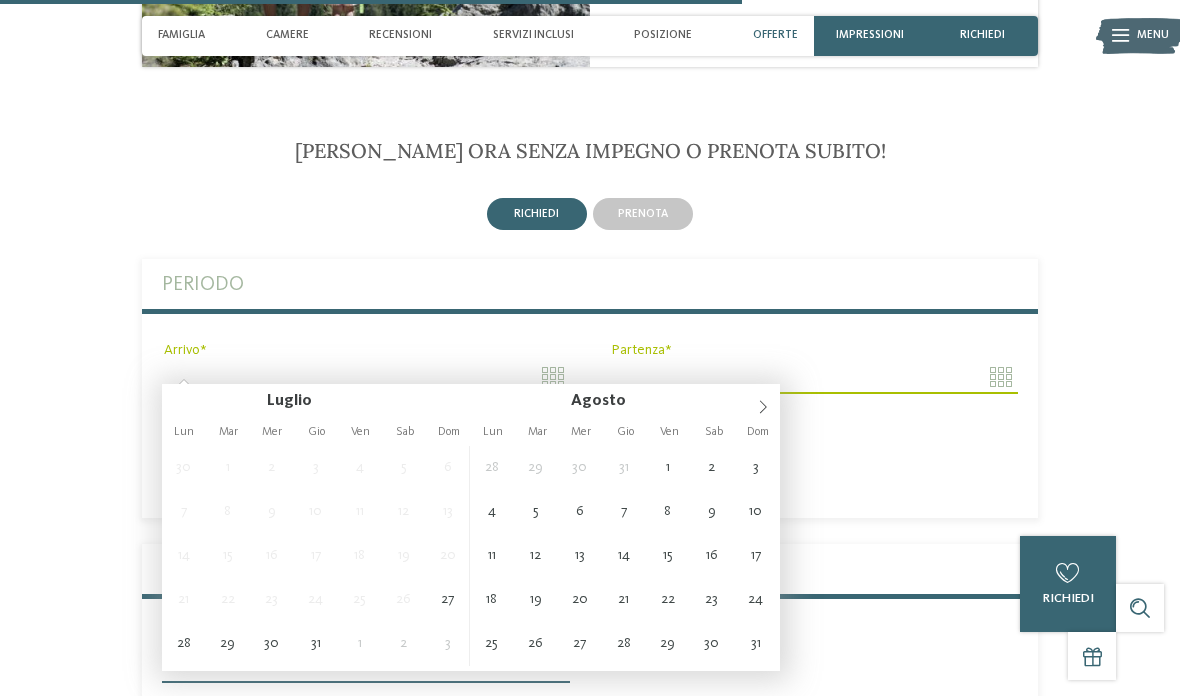 type on "**********" 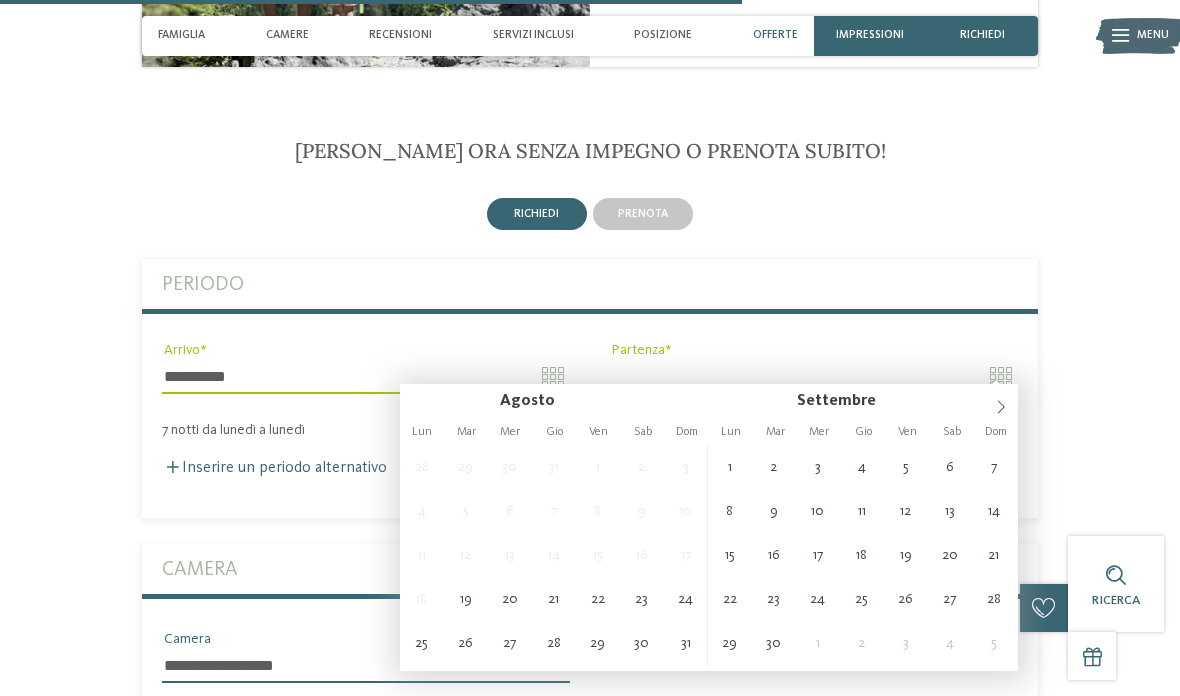 type on "**********" 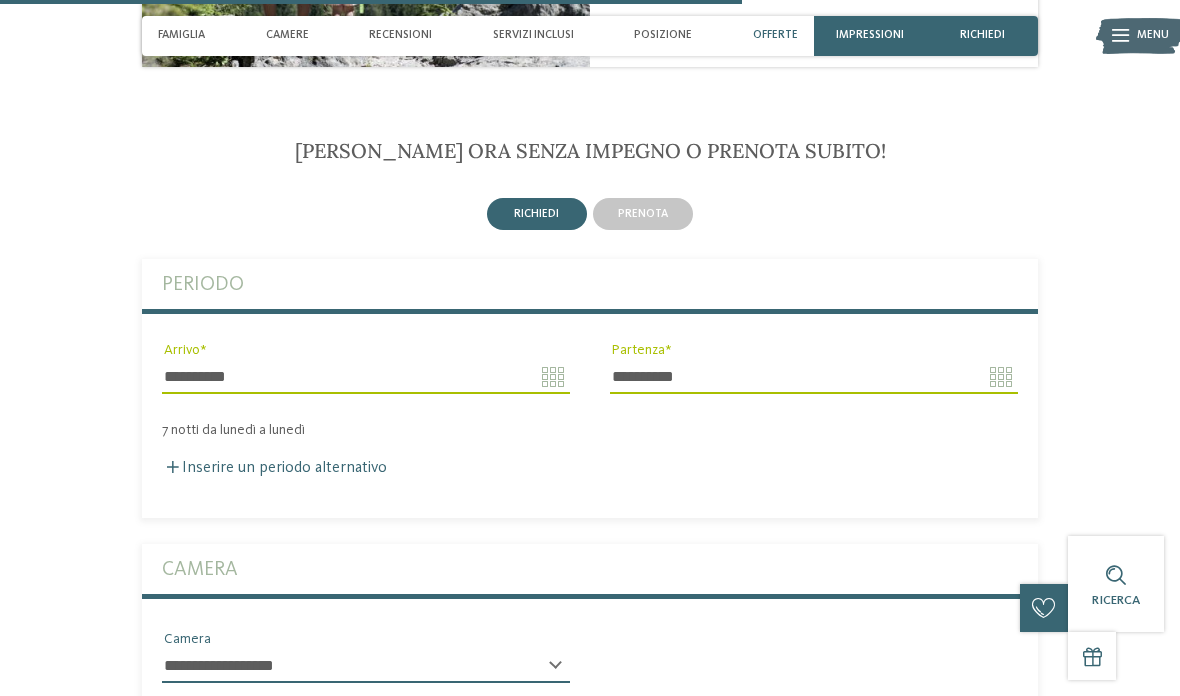 click on "Inserire un periodo alternativo" at bounding box center (590, 468) 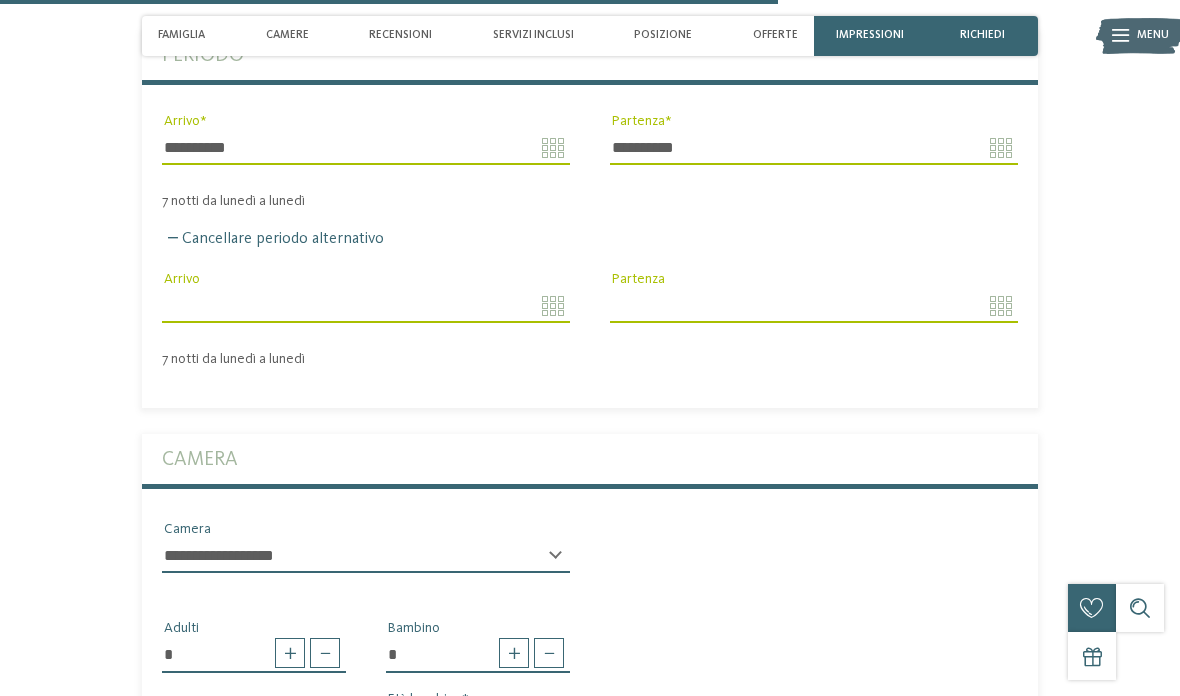 scroll, scrollTop: 3358, scrollLeft: 0, axis: vertical 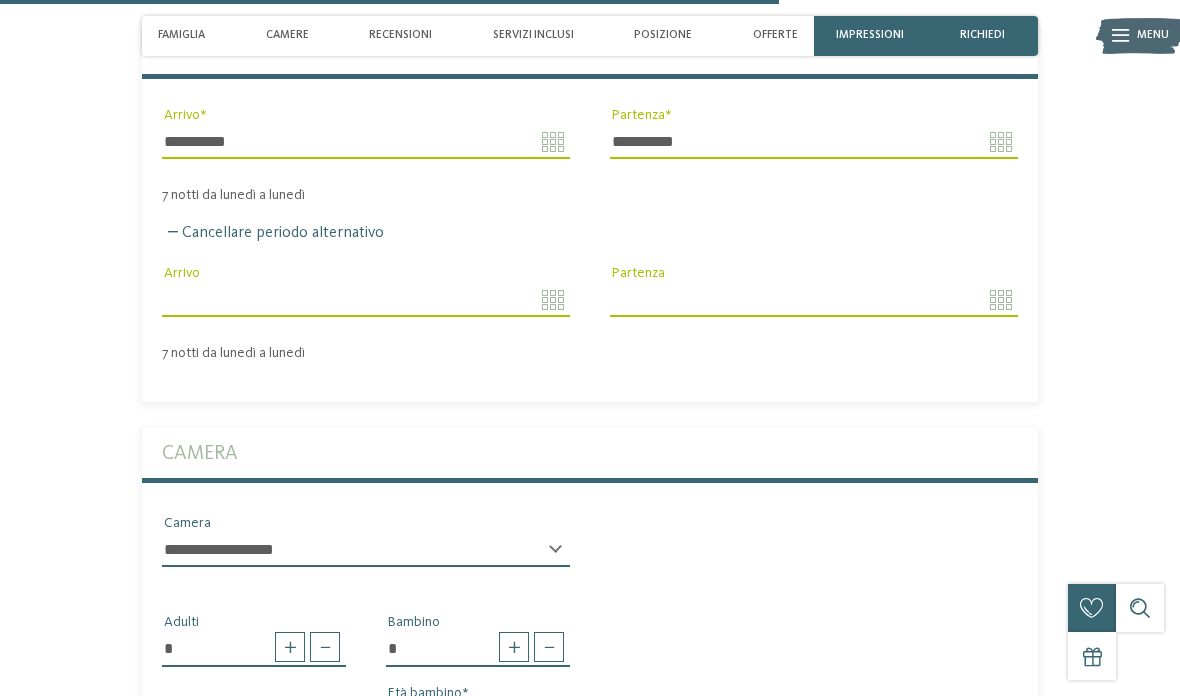 click on "*     Adulti           *     Bambino       * * * * * * * * * * * ** ** ** ** ** ** ** **     Età bambino" at bounding box center [590, 668] 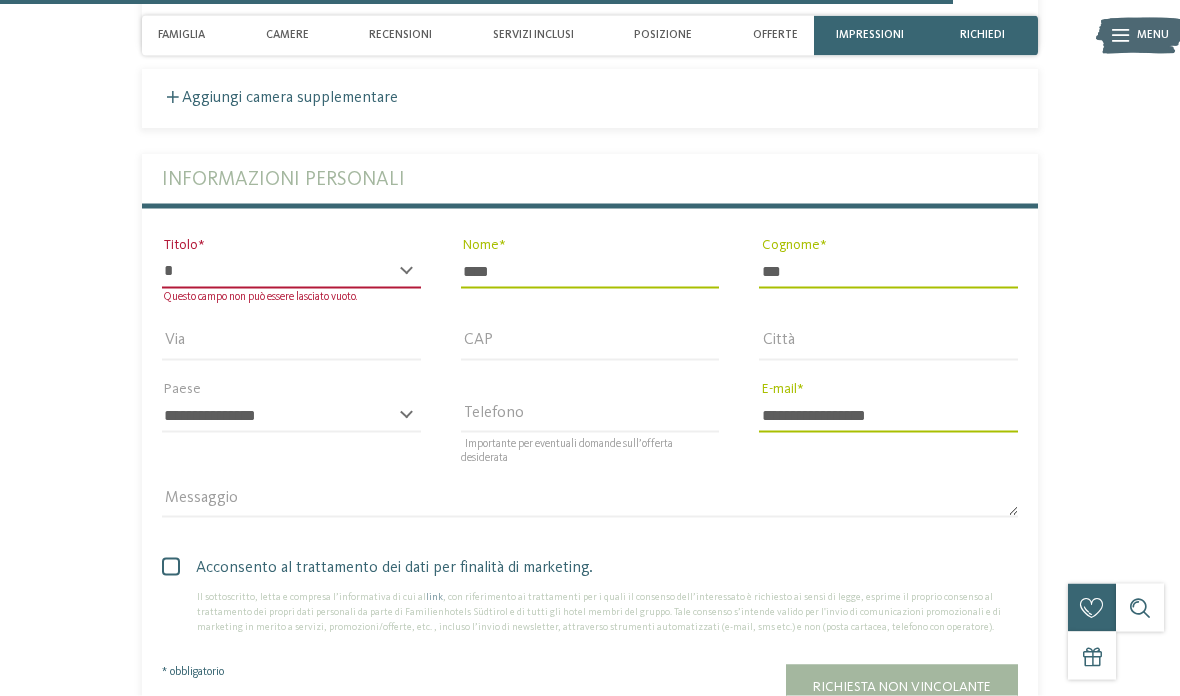 scroll, scrollTop: 4109, scrollLeft: 0, axis: vertical 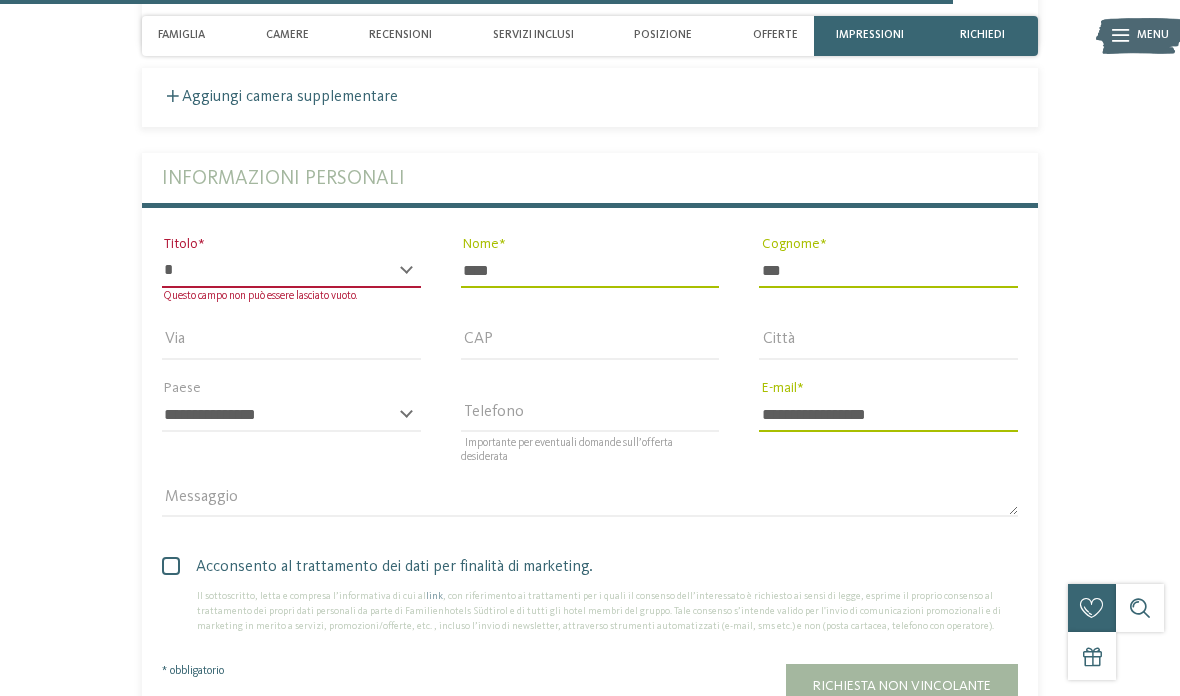 click on "Richiesta non vincolante" at bounding box center (902, 686) 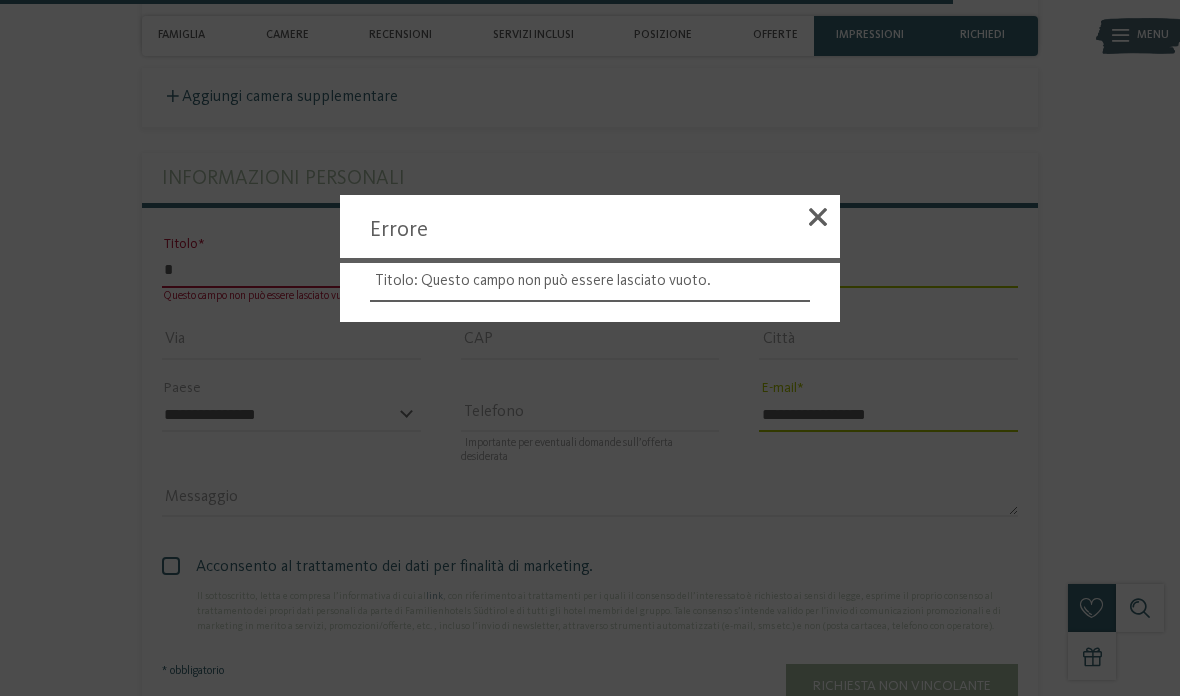click at bounding box center (818, 220) 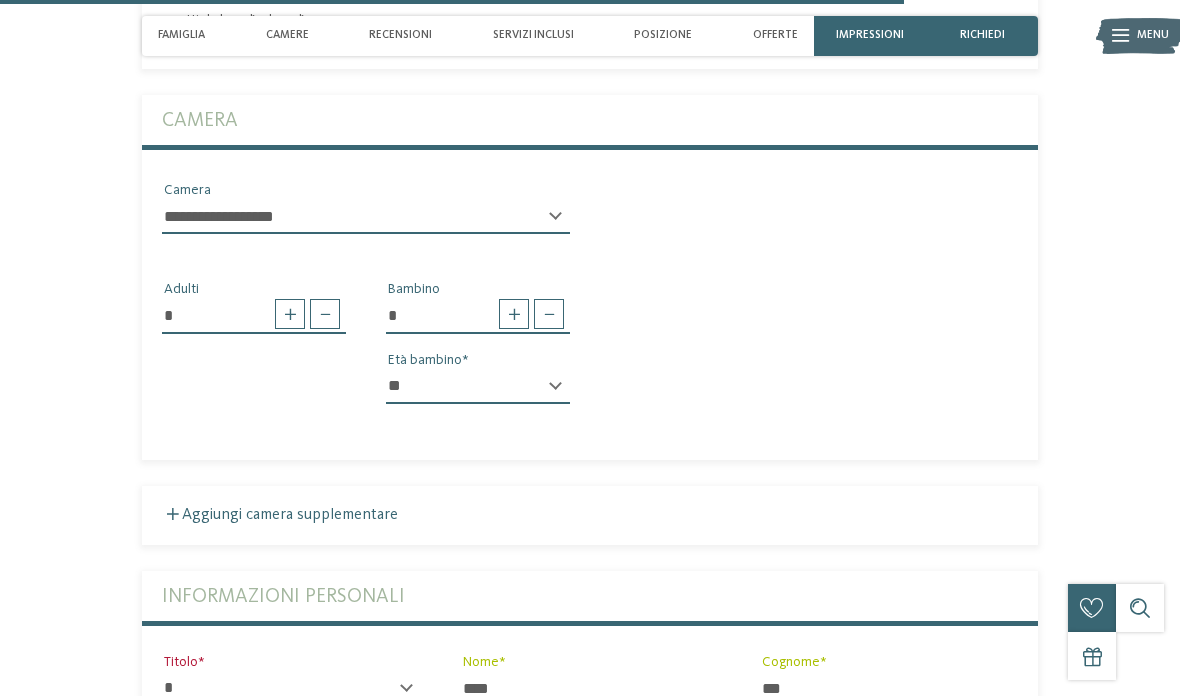 type 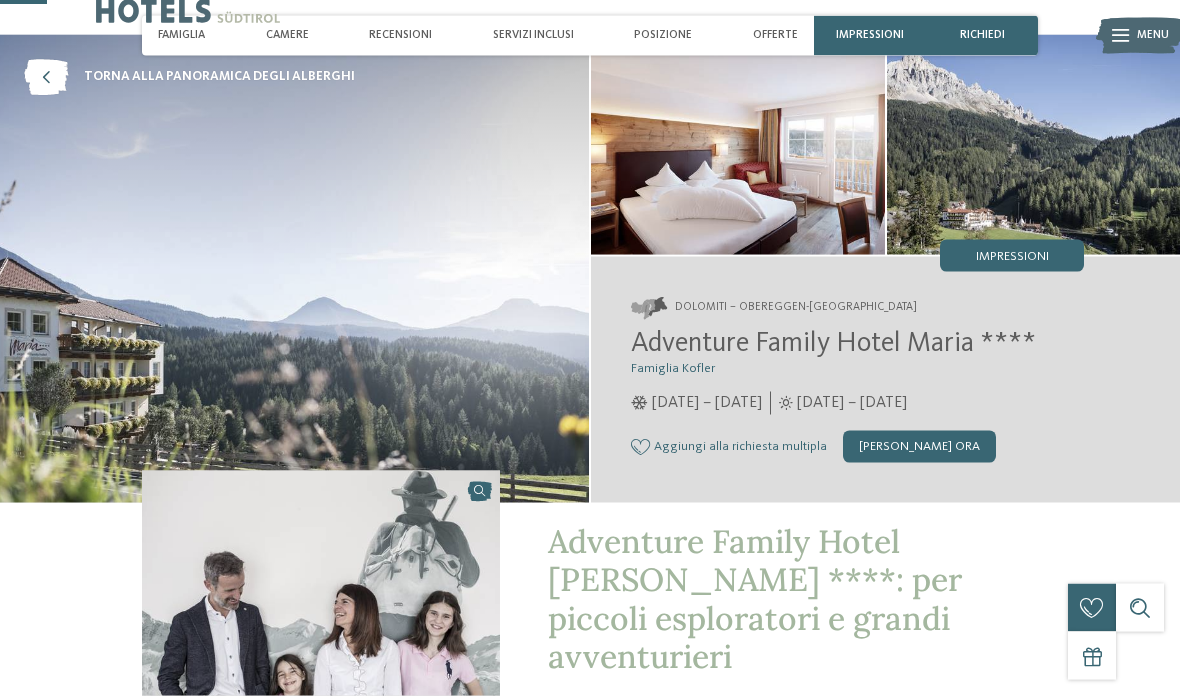scroll, scrollTop: 0, scrollLeft: 0, axis: both 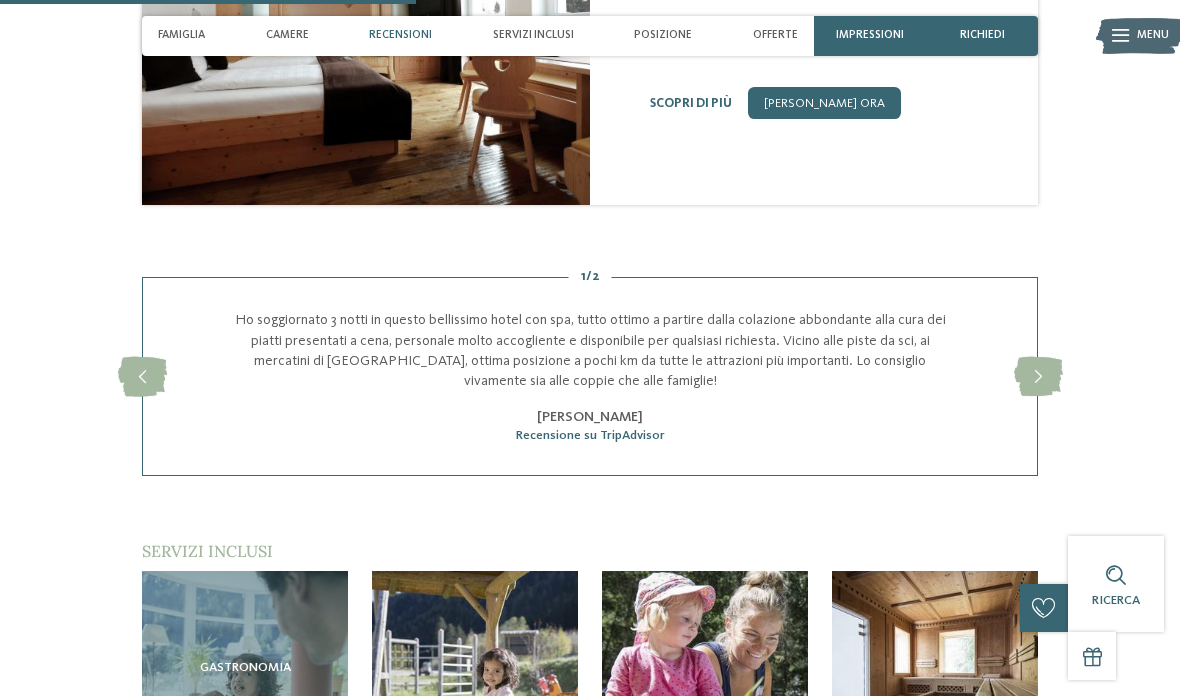 click at bounding box center [1038, 377] 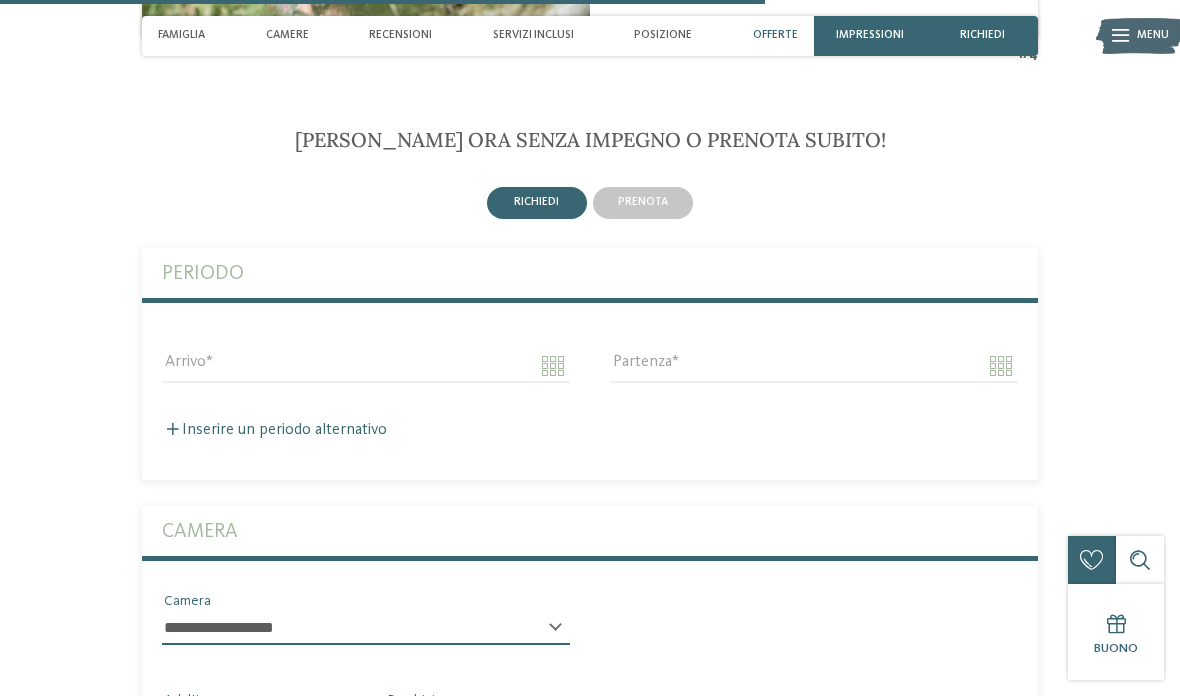 scroll, scrollTop: 3141, scrollLeft: 0, axis: vertical 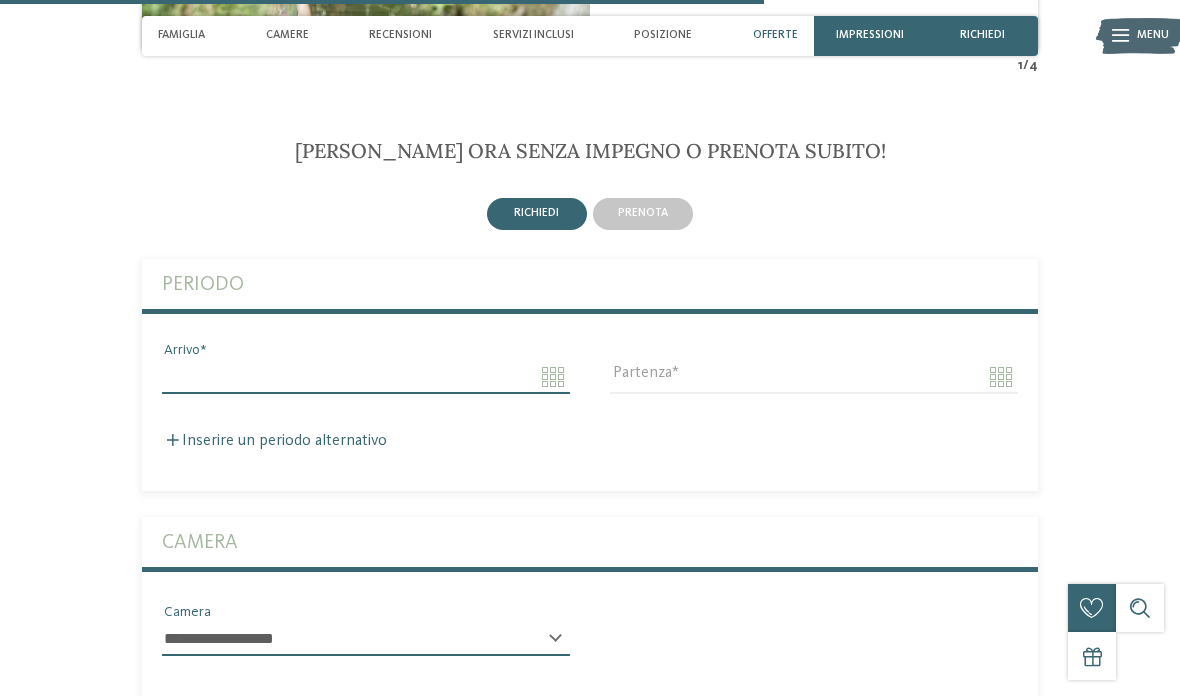 click on "Solo un momento – il sito web sta caricando …
DE
IT" at bounding box center [590, -301] 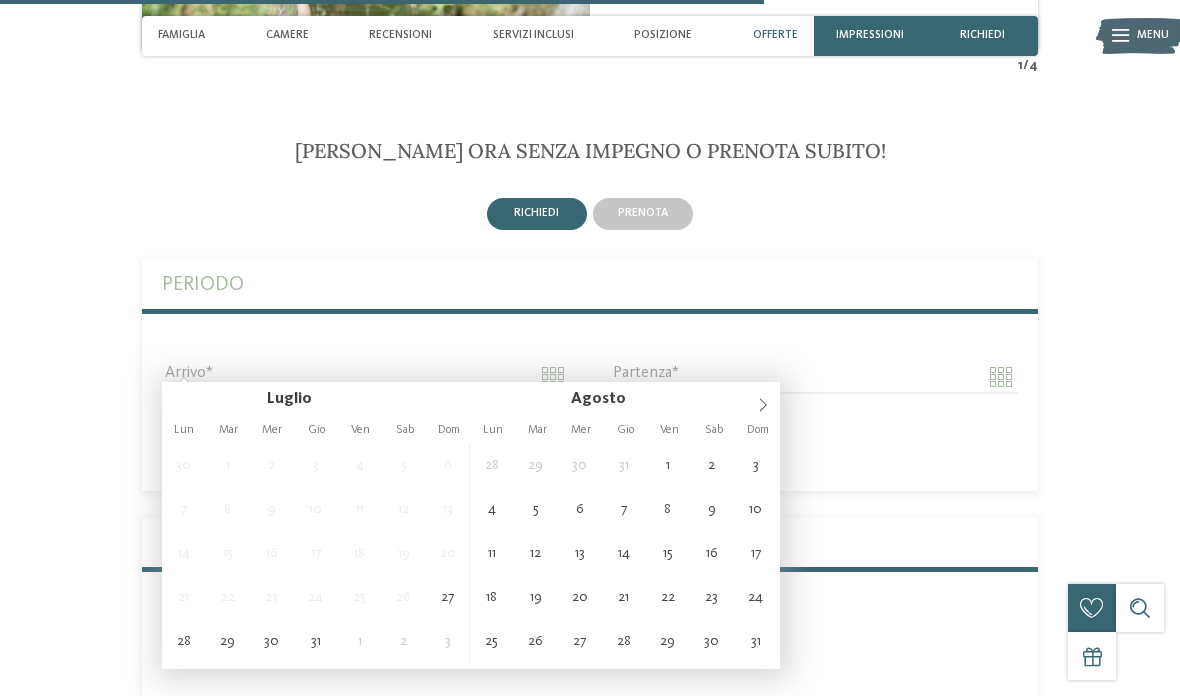 type on "**********" 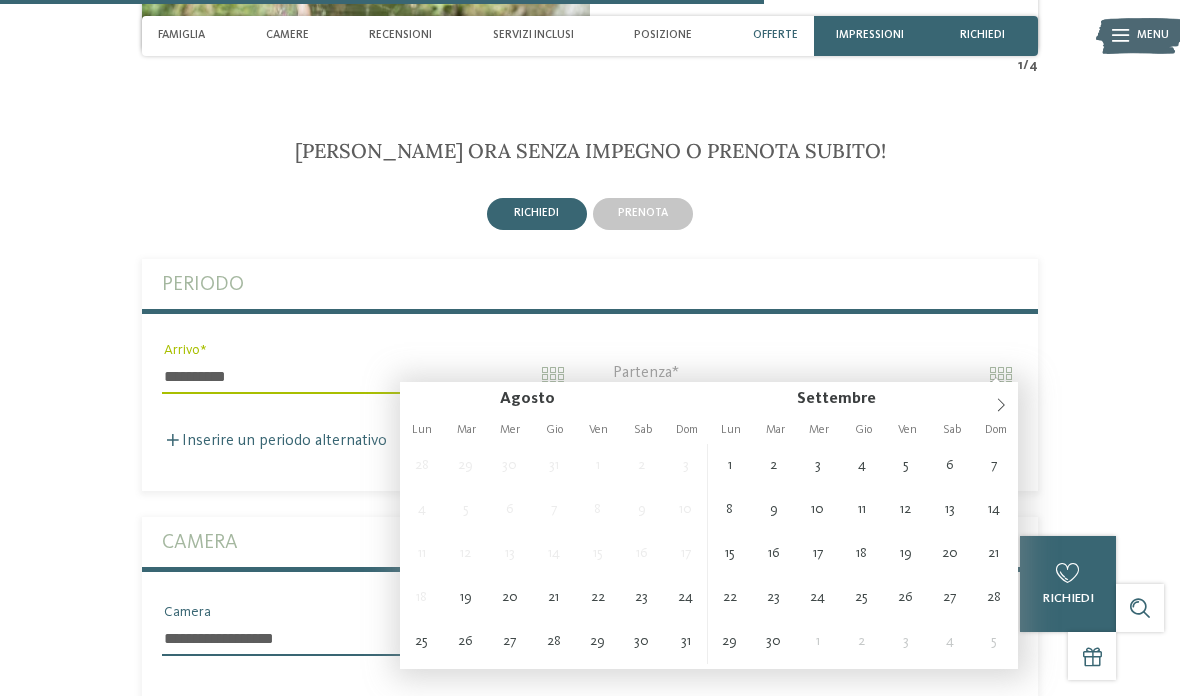 type on "**********" 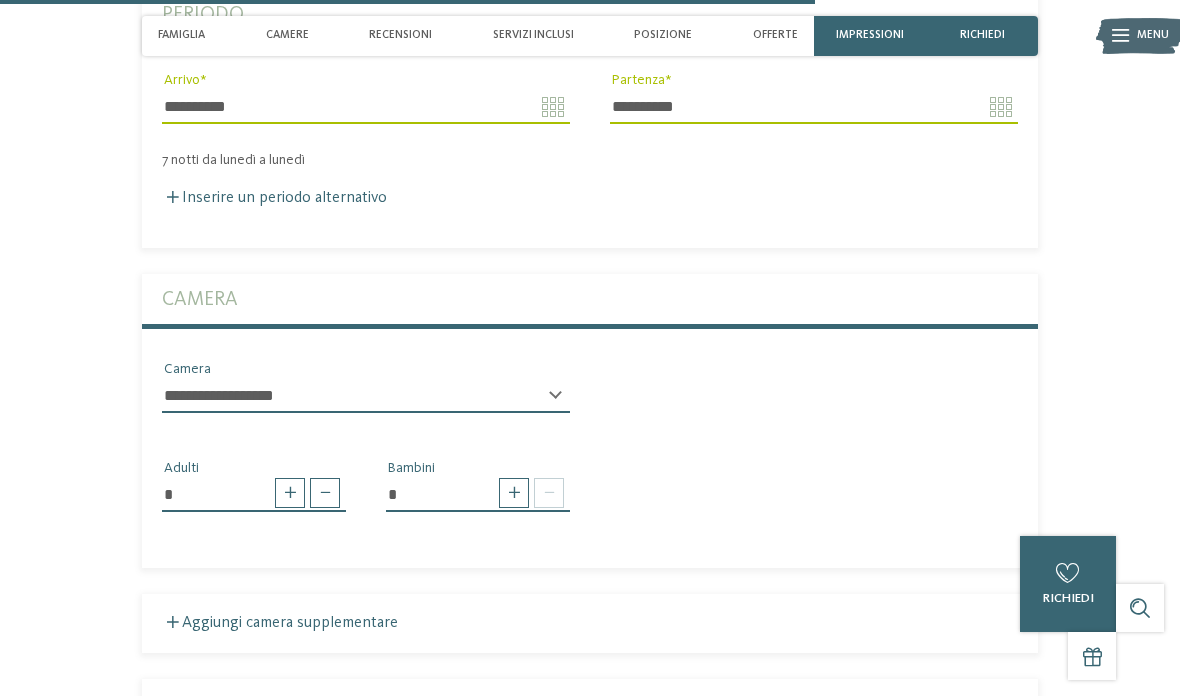 scroll, scrollTop: 3436, scrollLeft: 0, axis: vertical 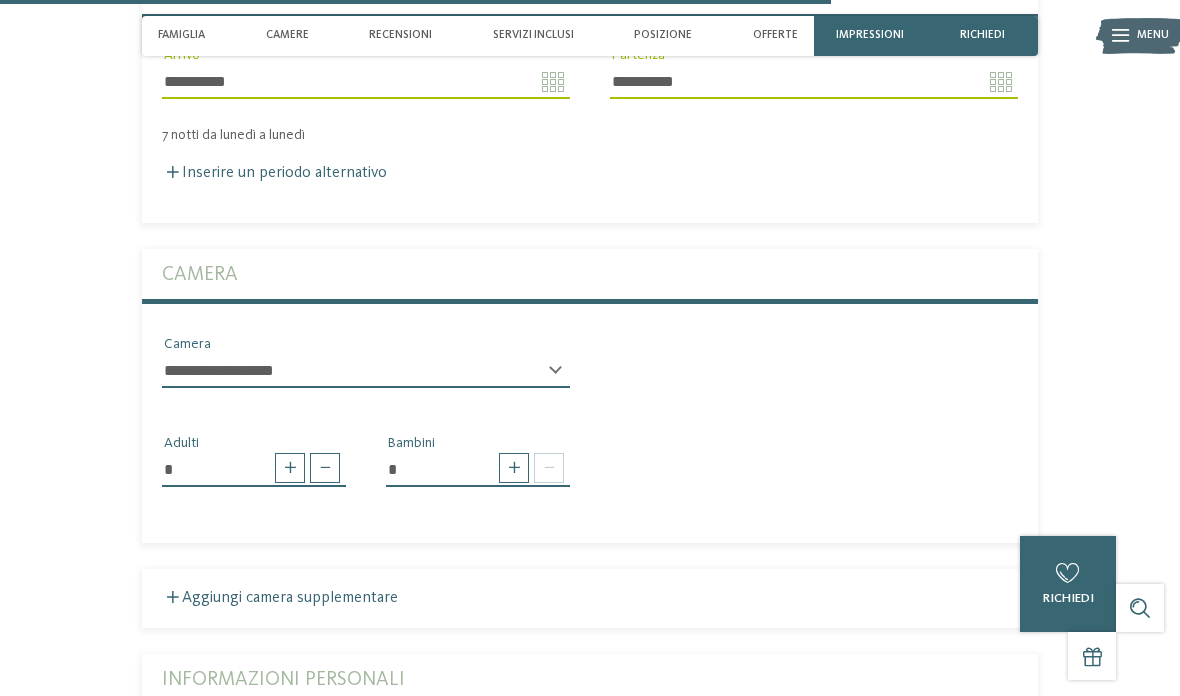 click at bounding box center (514, 468) 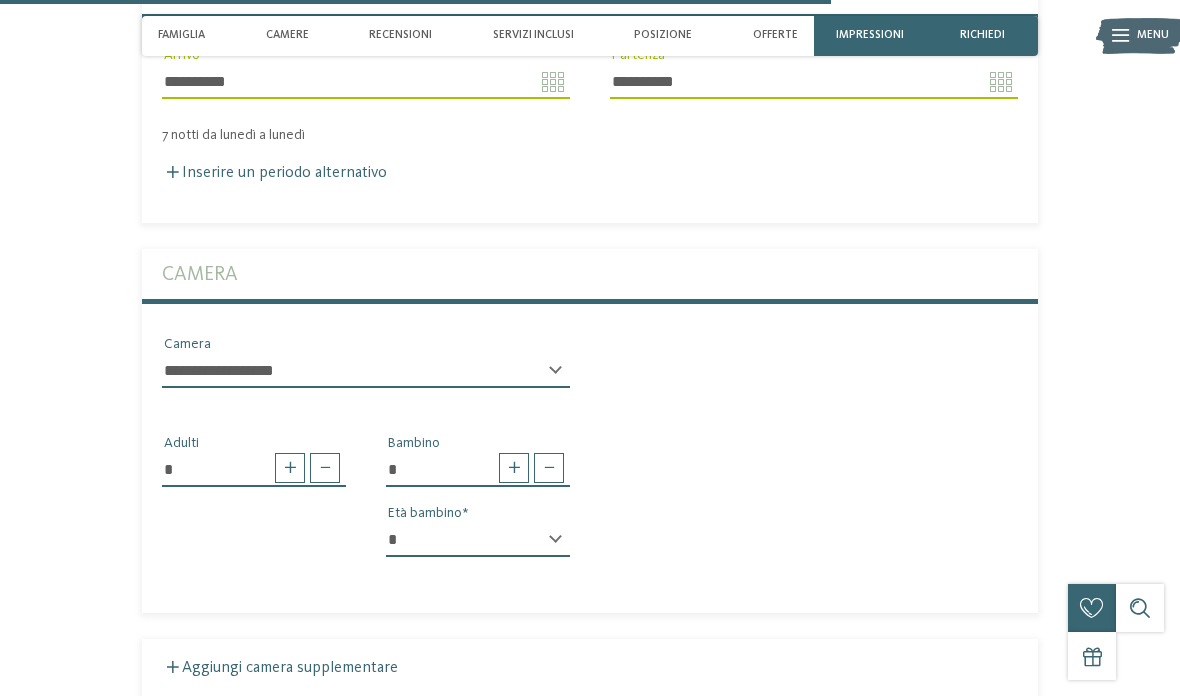 click on "* * * * * * * * * * * ** ** ** ** ** ** ** **" at bounding box center [478, 540] 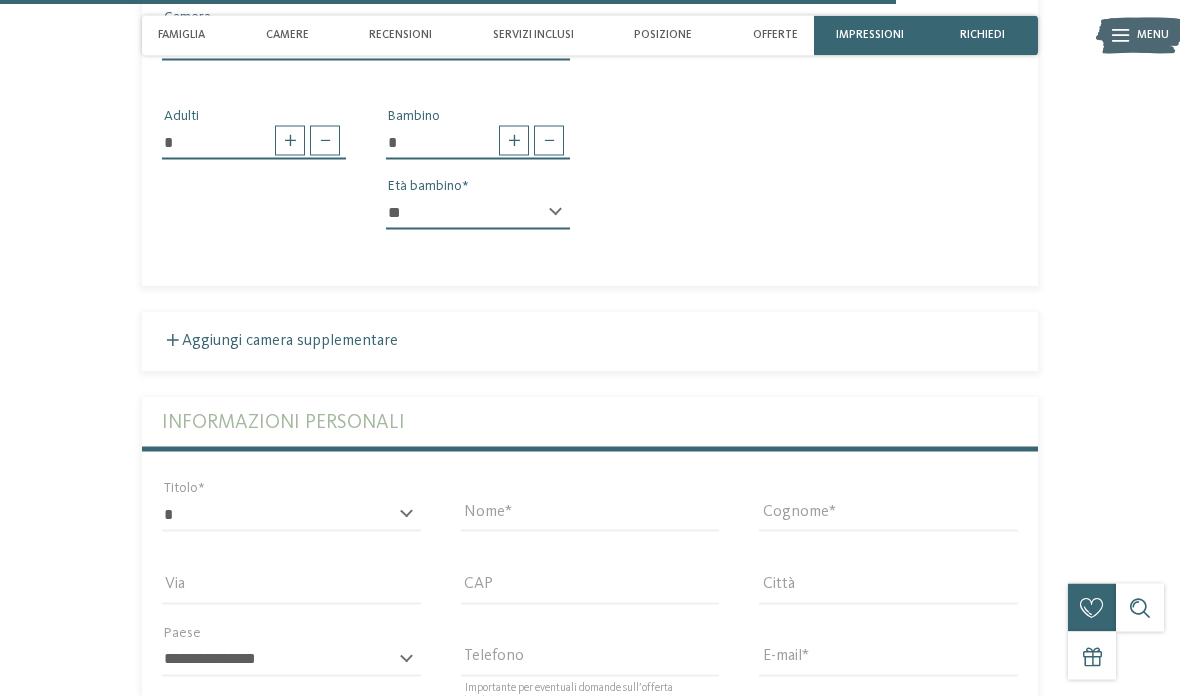 scroll, scrollTop: 3767, scrollLeft: 0, axis: vertical 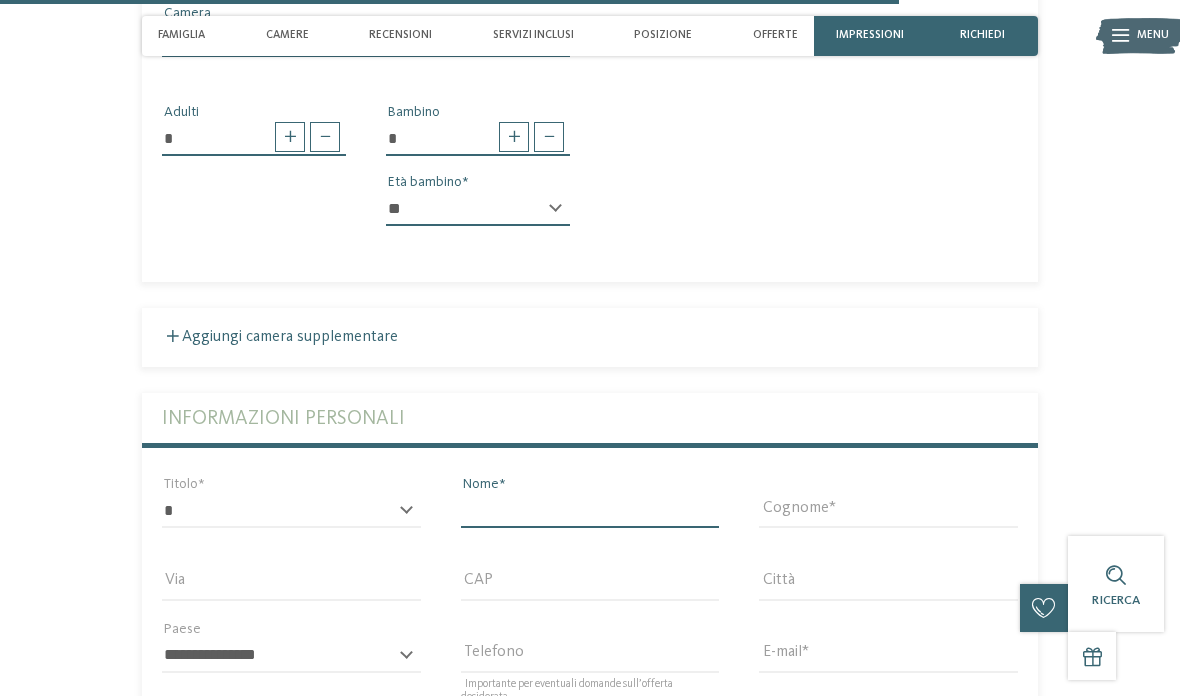 click on "Nome" at bounding box center (590, 511) 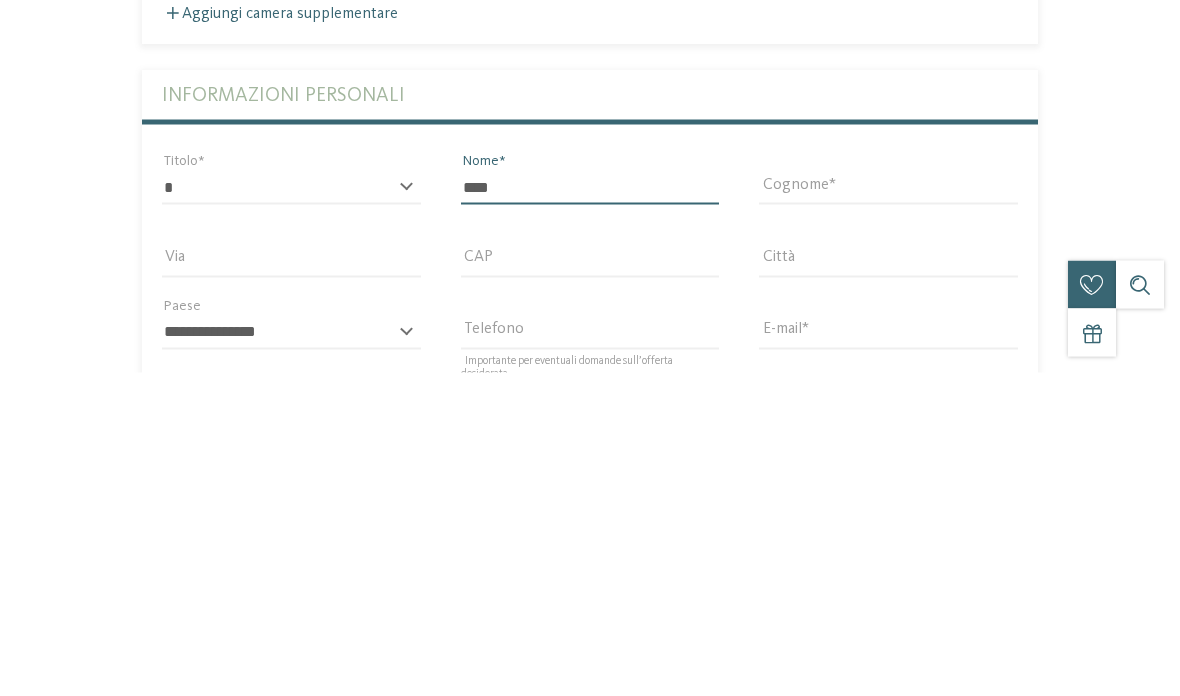 type on "****" 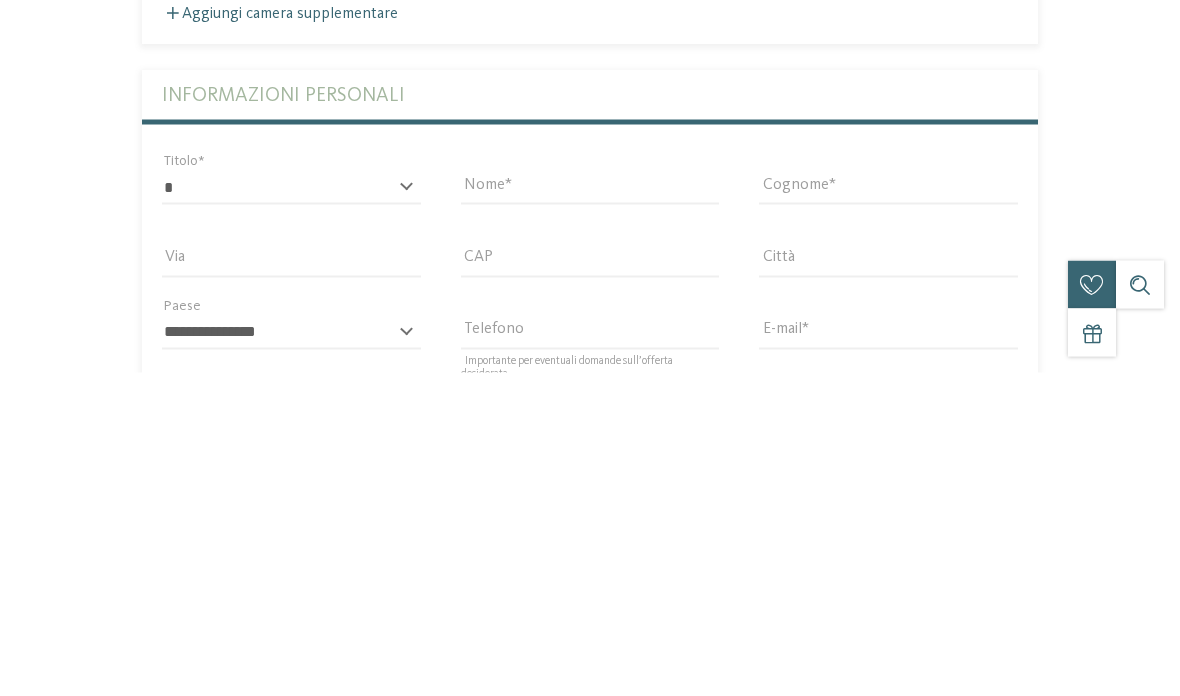 click on "Cognome" at bounding box center (888, 511) 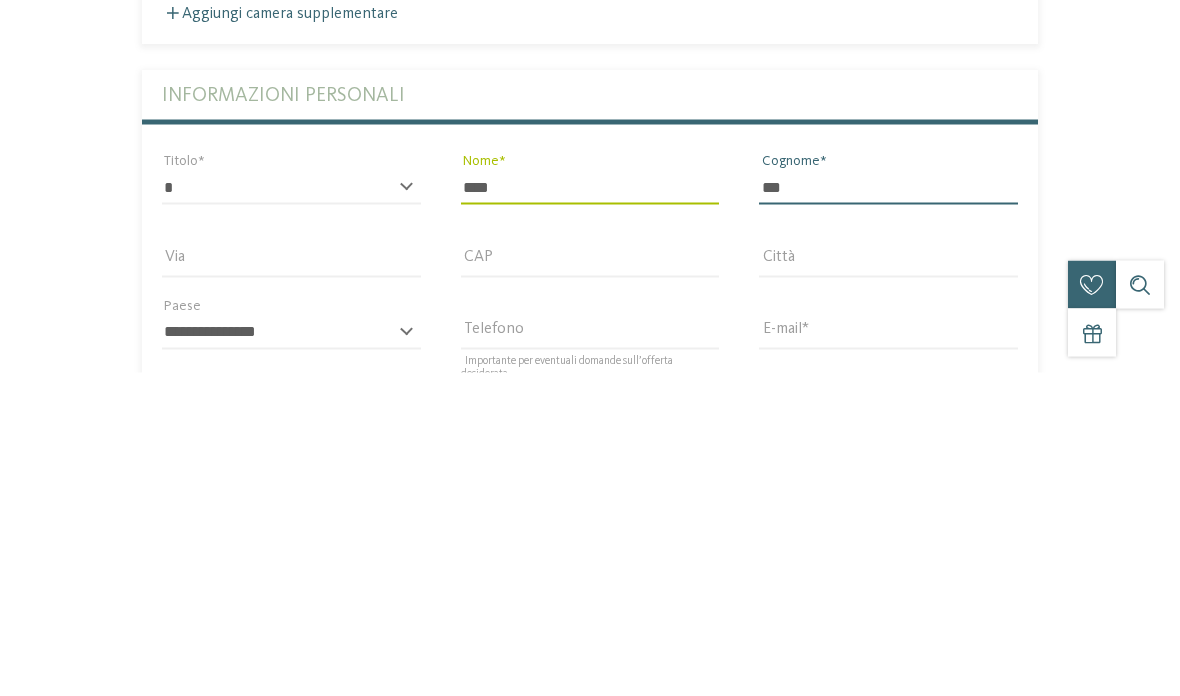scroll, scrollTop: 3821, scrollLeft: 0, axis: vertical 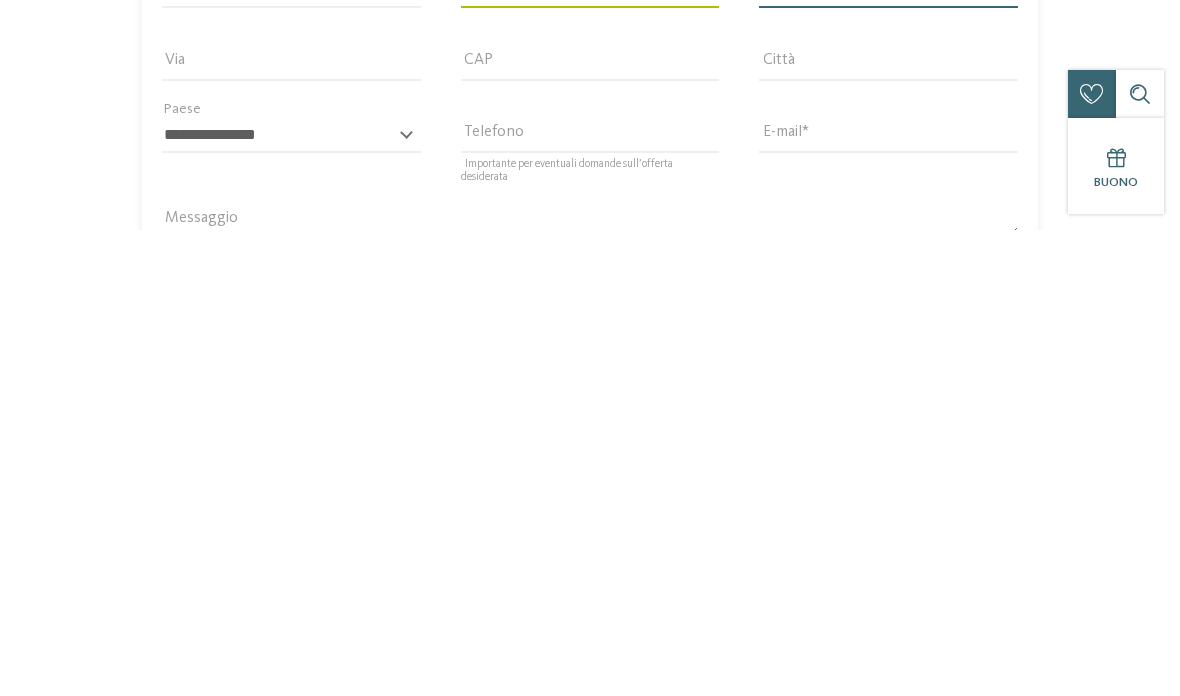 type on "***" 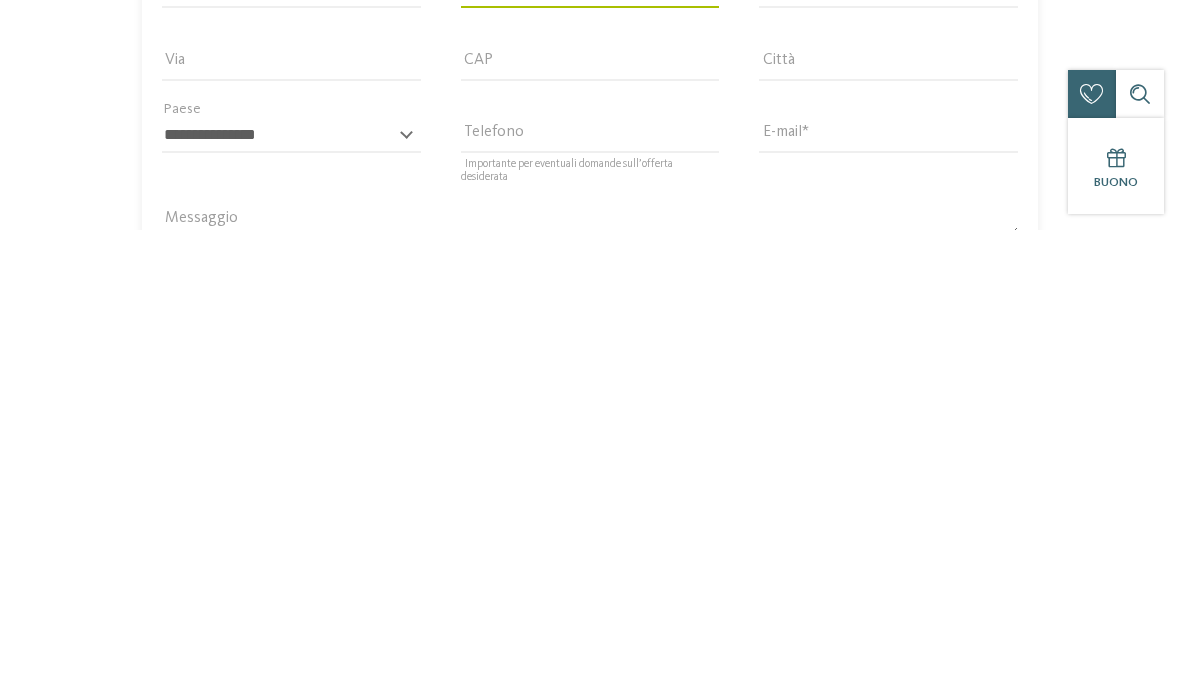 click on "E-mail" at bounding box center (888, 602) 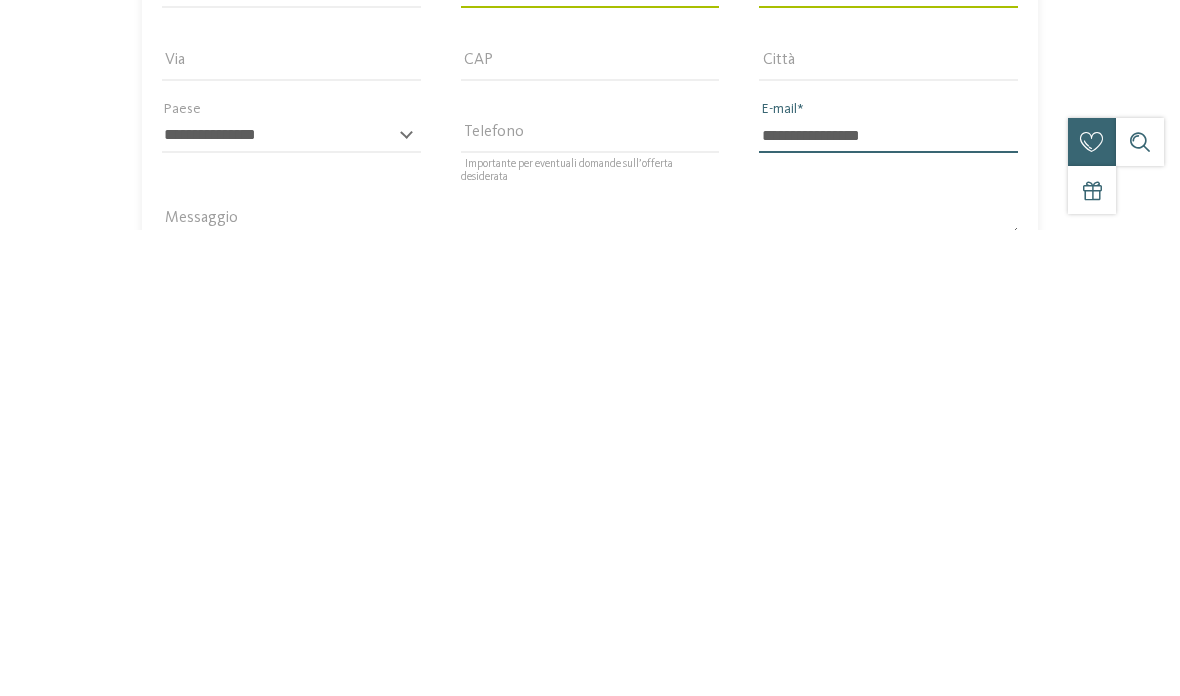 type on "**********" 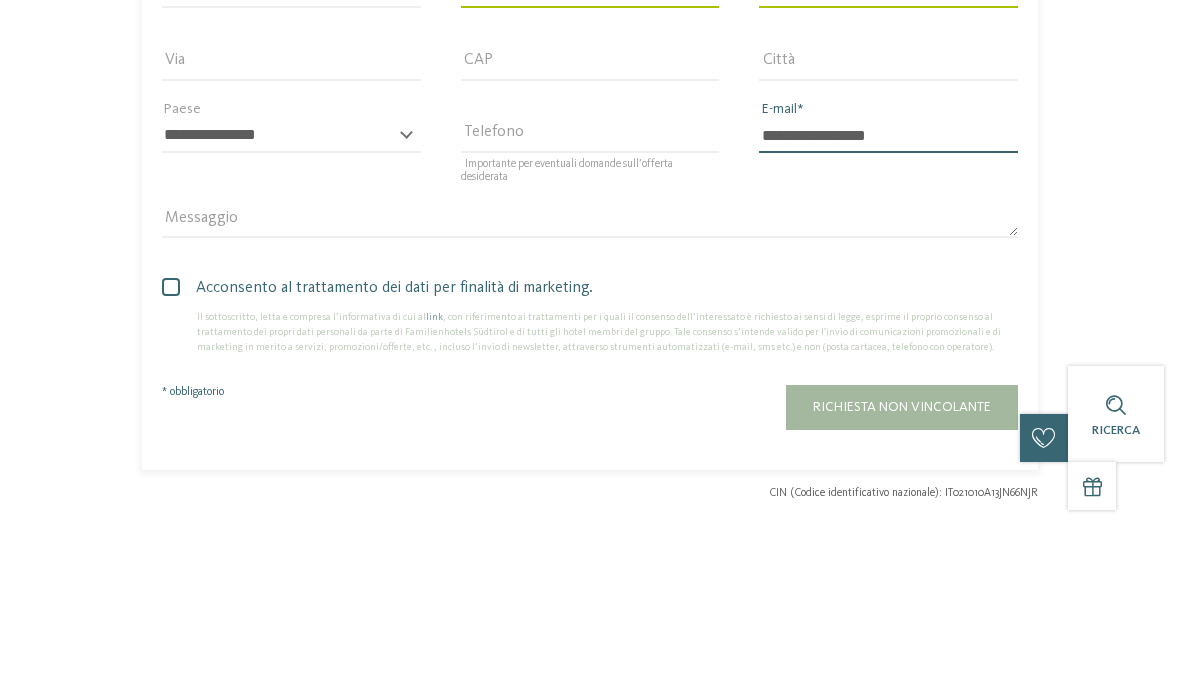 scroll, scrollTop: 4130, scrollLeft: 0, axis: vertical 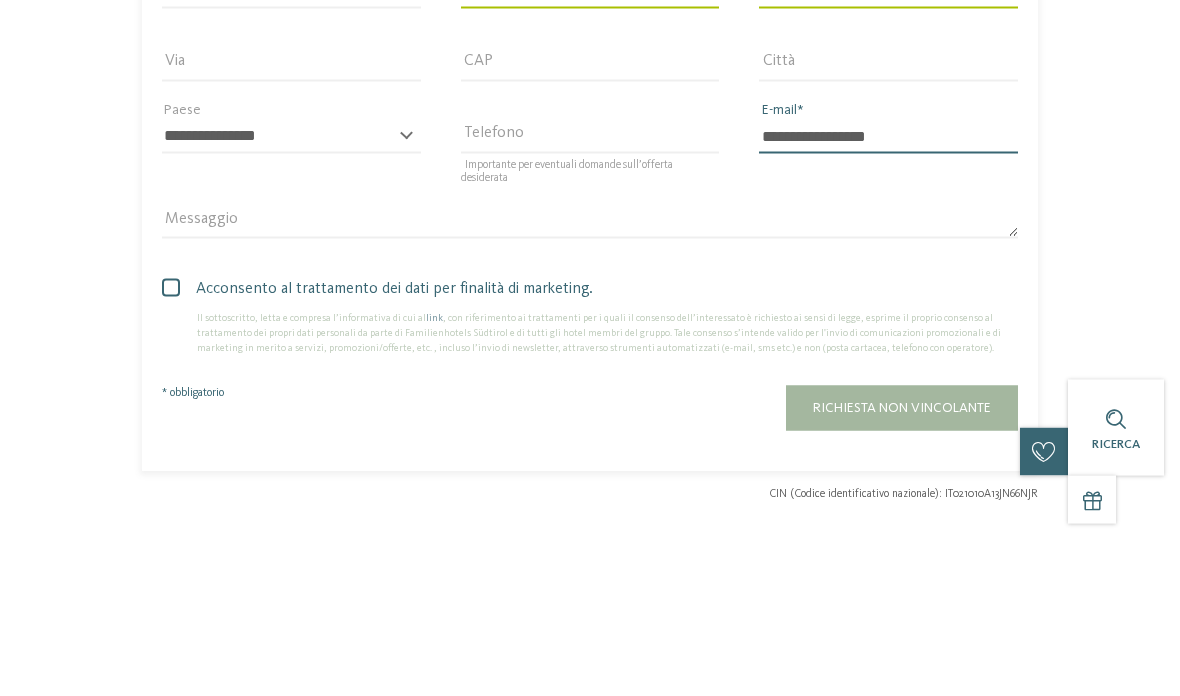 type 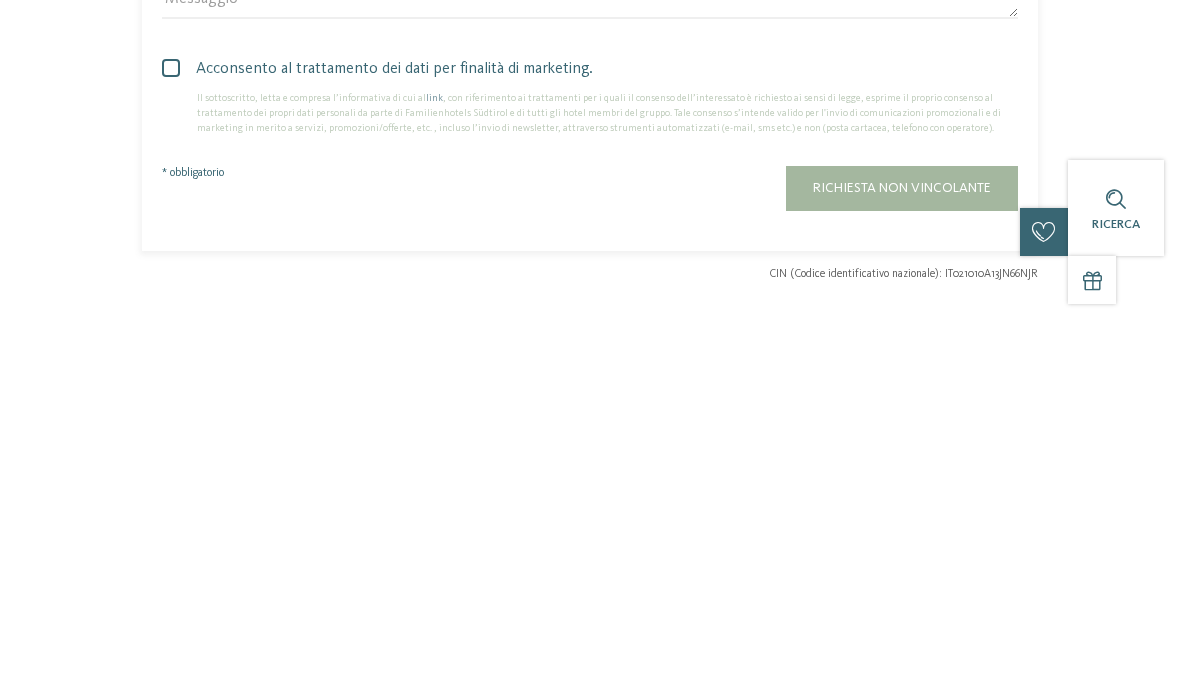 type on "**********" 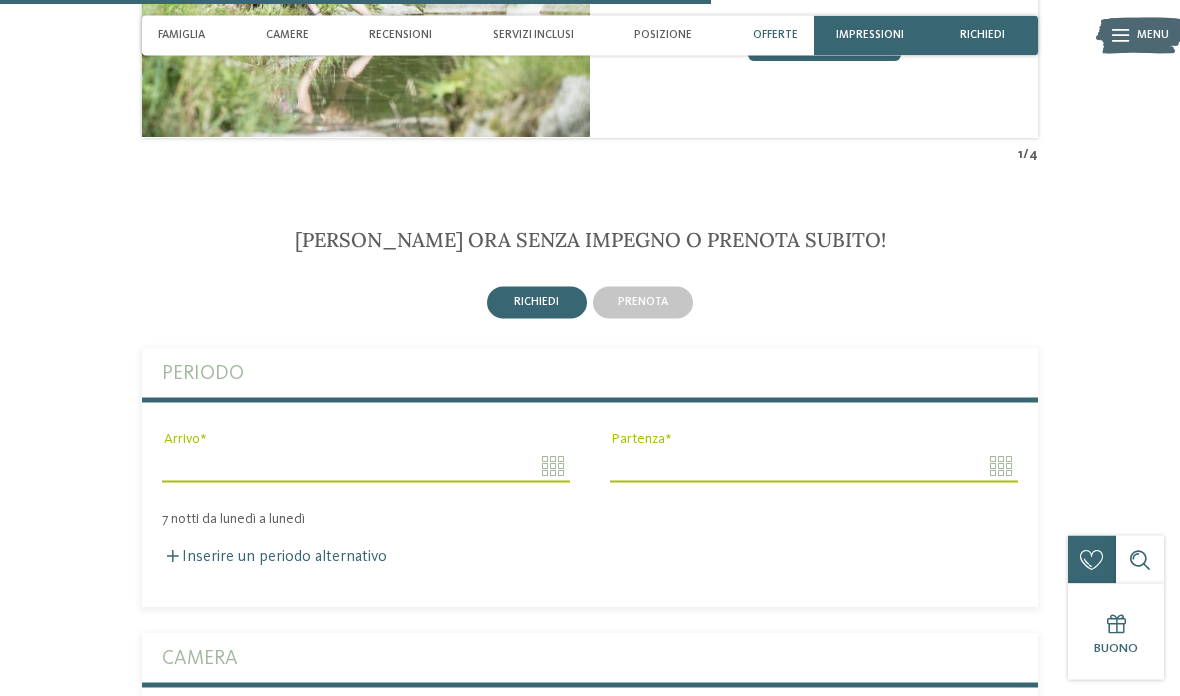 scroll, scrollTop: 3053, scrollLeft: 0, axis: vertical 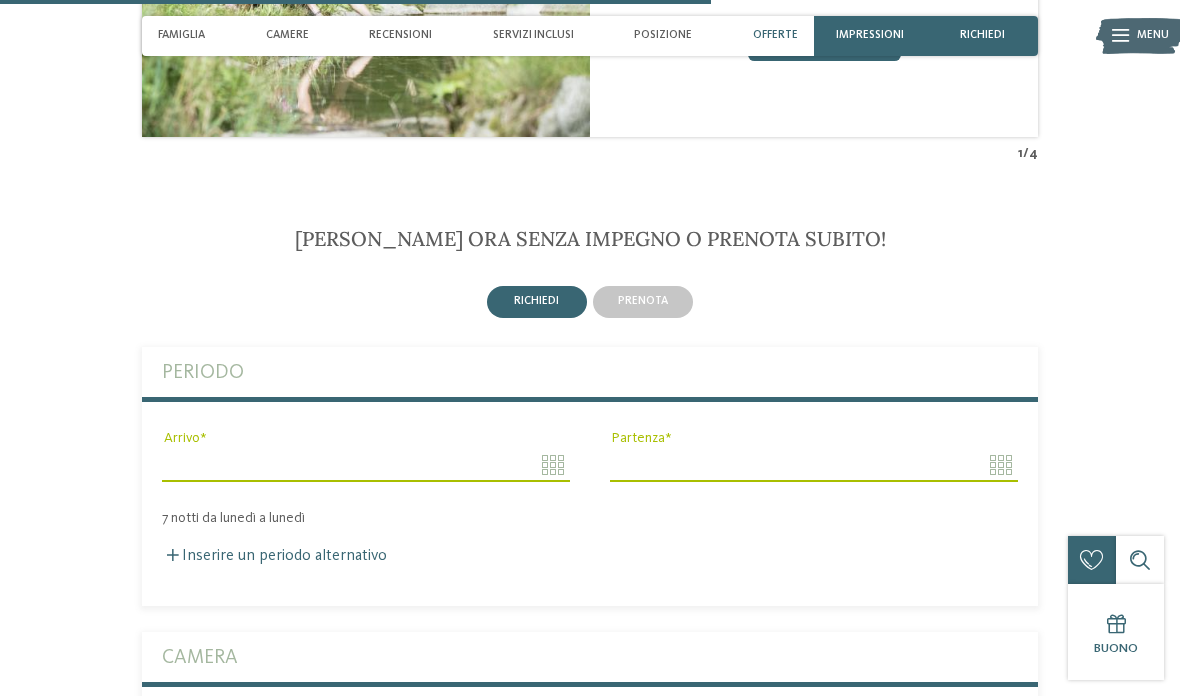 click on "Arrivo" at bounding box center [366, 465] 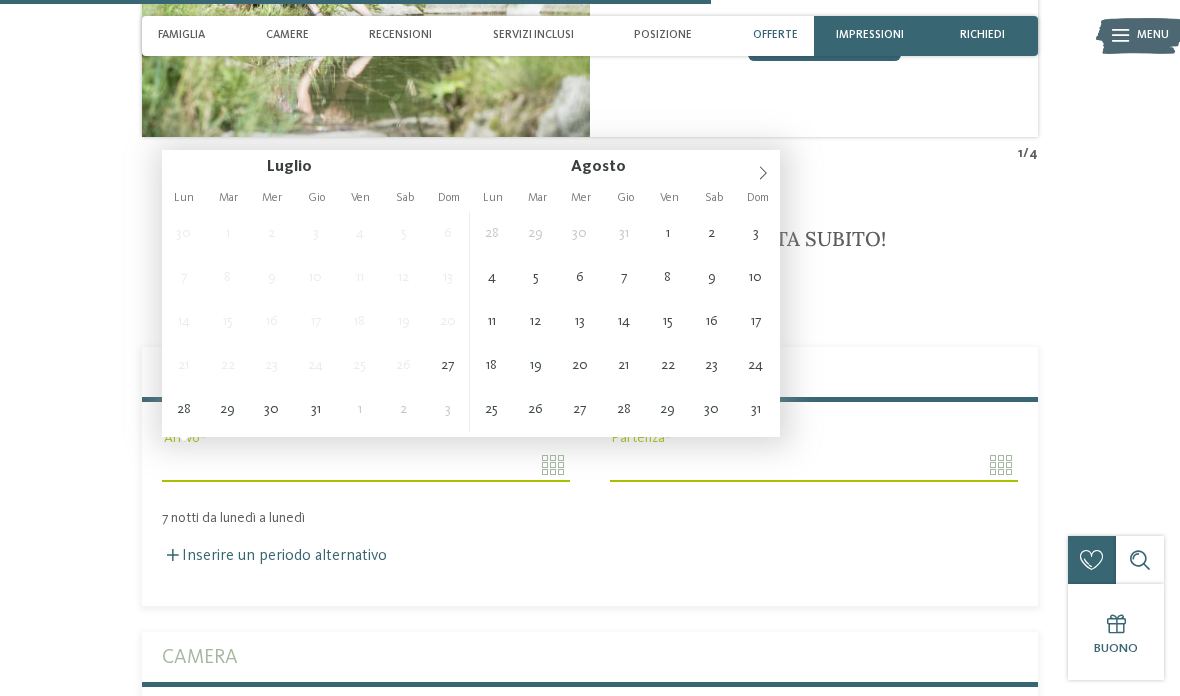 type on "**********" 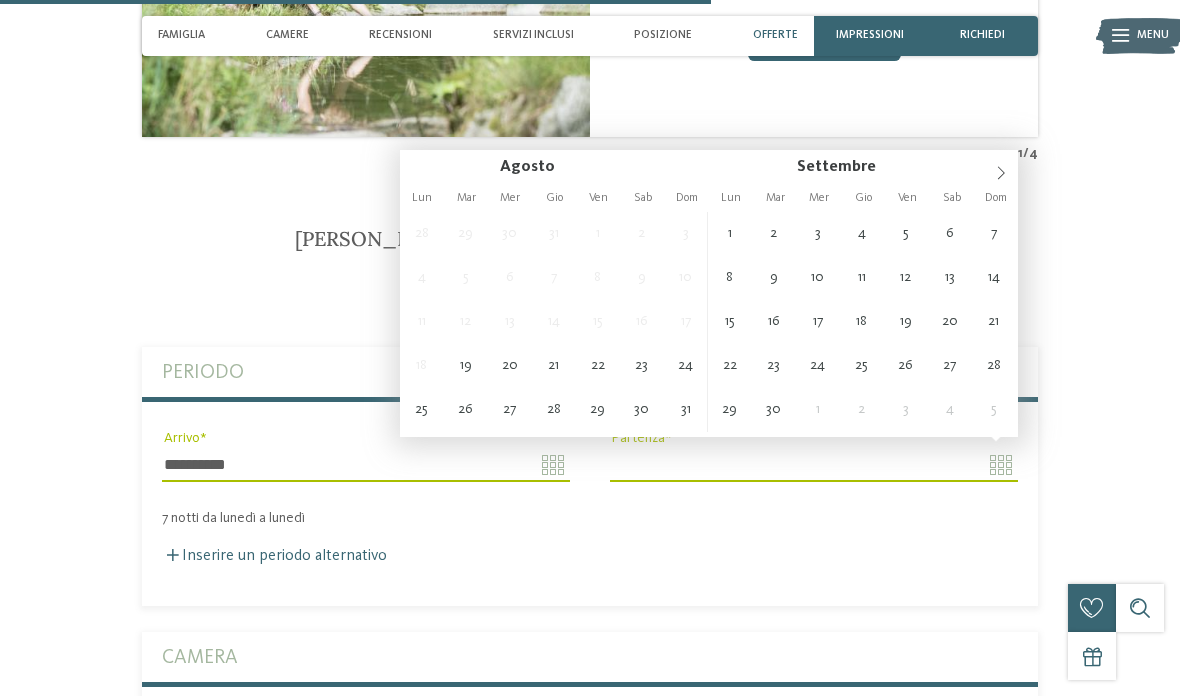 type on "**********" 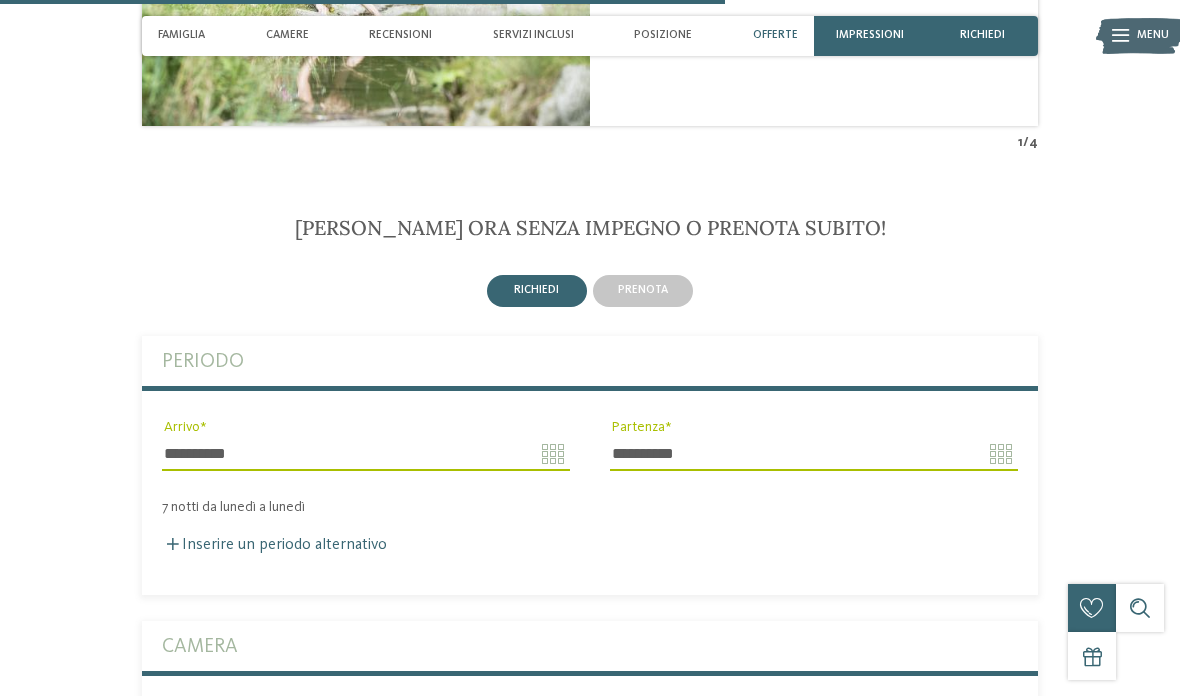 type 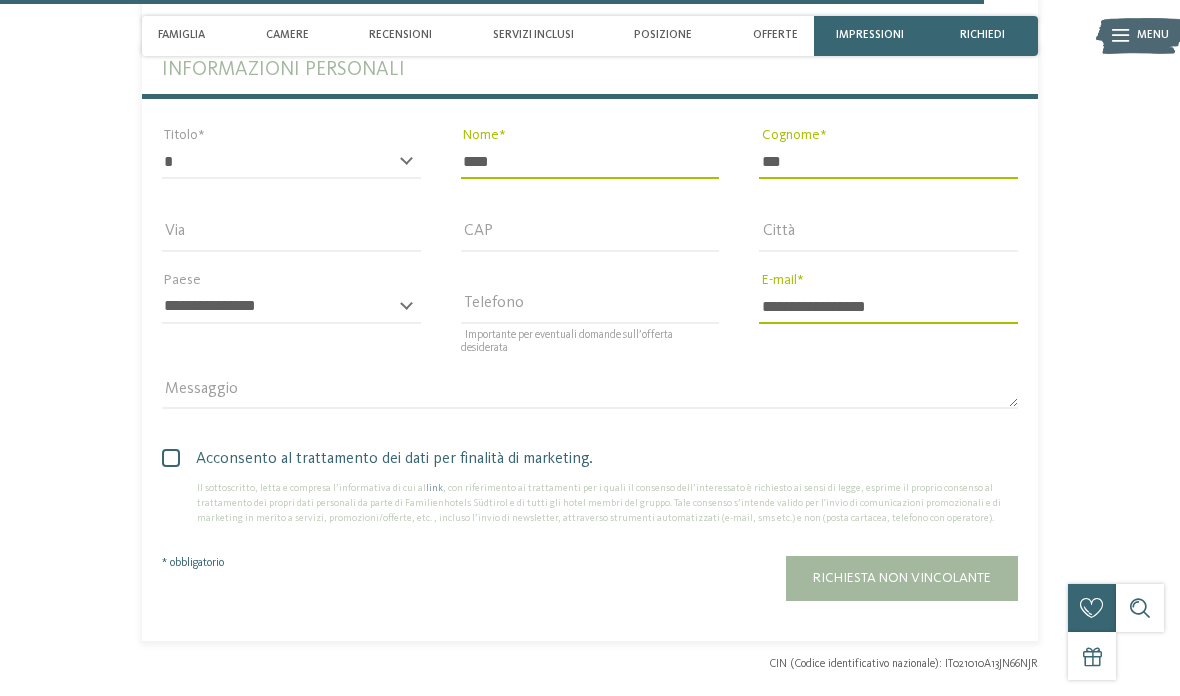 scroll, scrollTop: 4154, scrollLeft: 0, axis: vertical 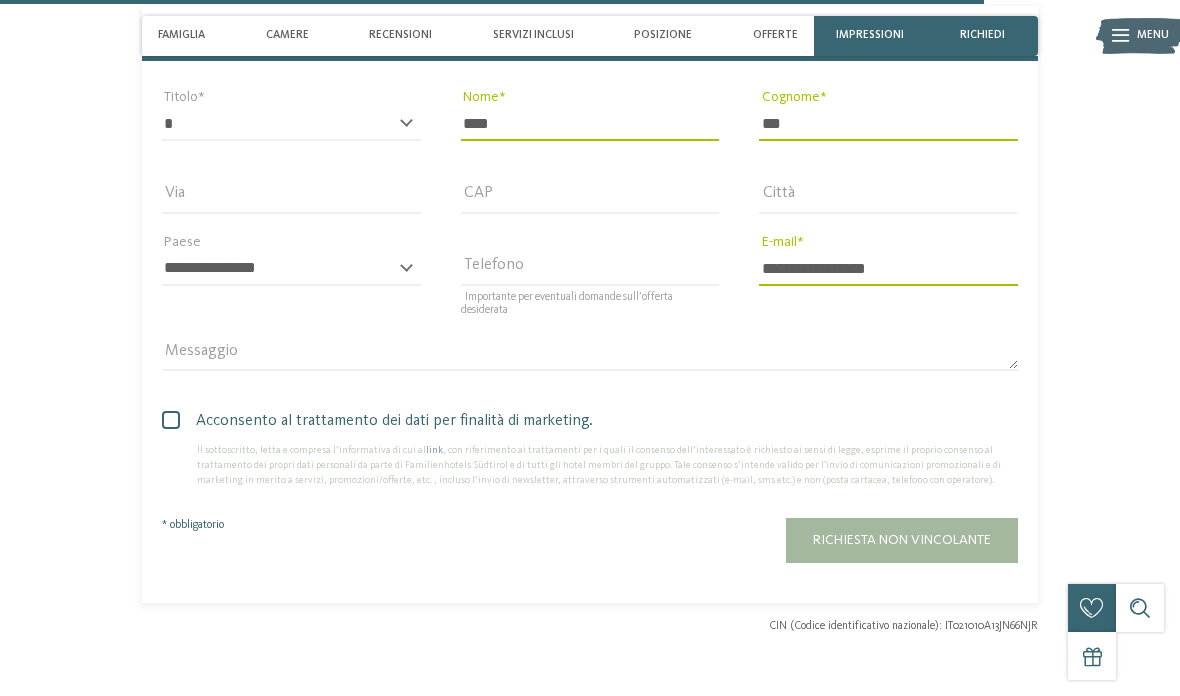 click on "Richiesta non vincolante" at bounding box center (902, 540) 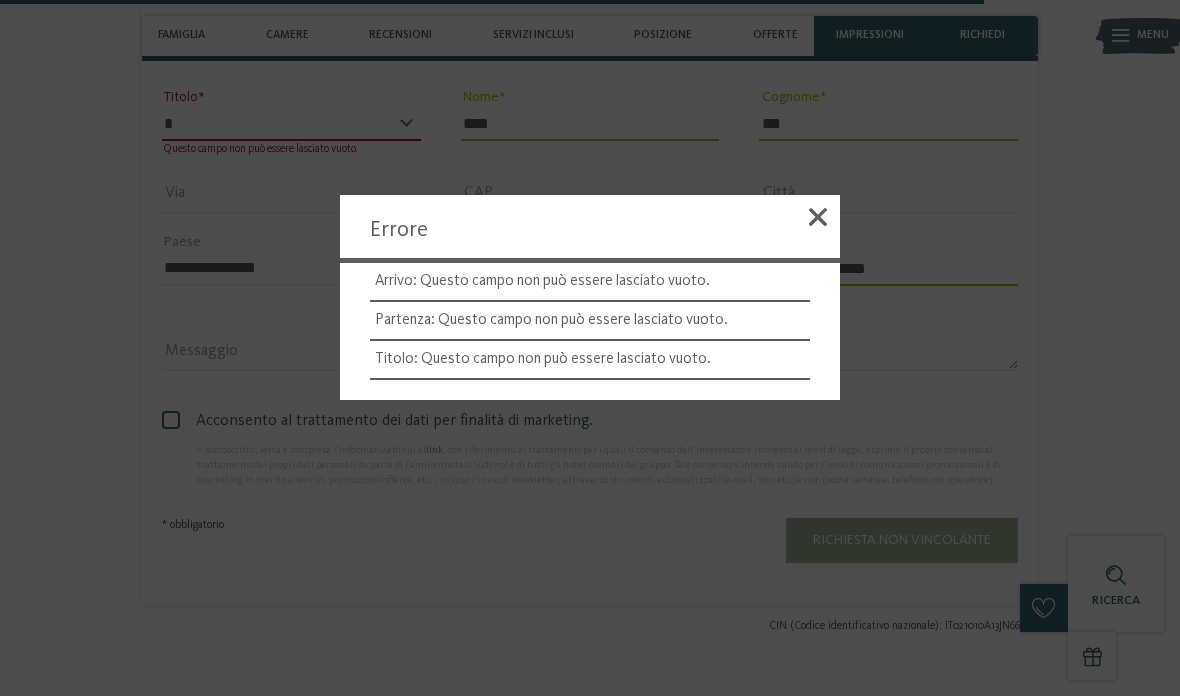 click at bounding box center [818, 217] 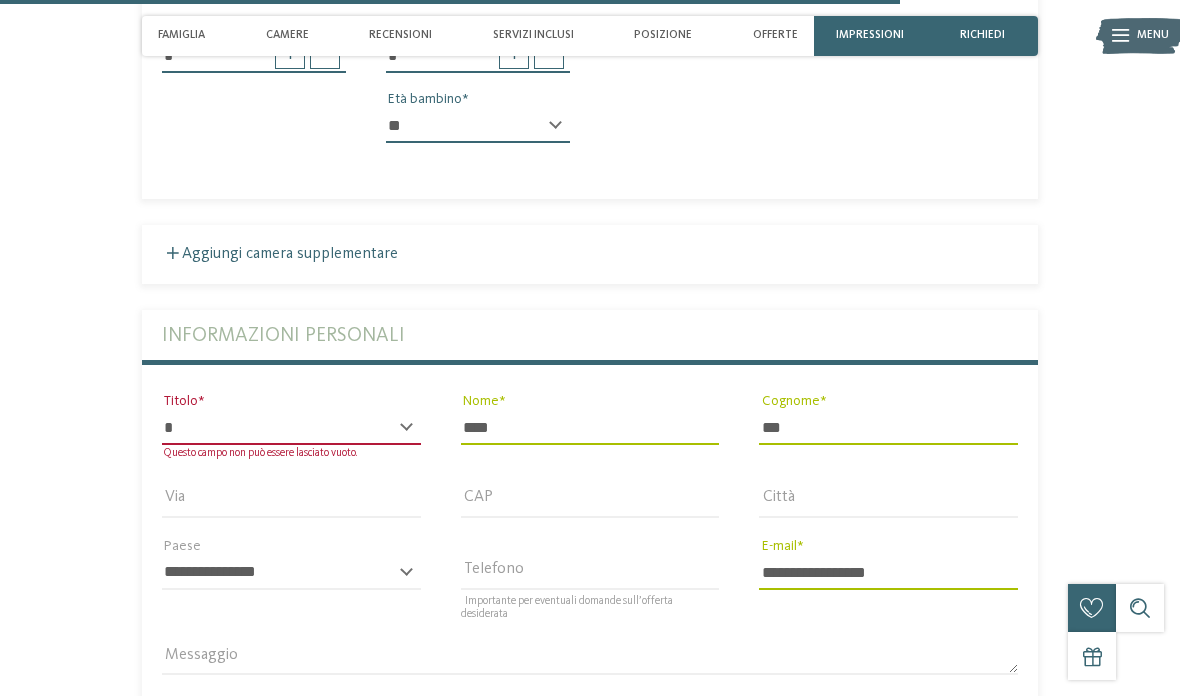 scroll, scrollTop: 3889, scrollLeft: 0, axis: vertical 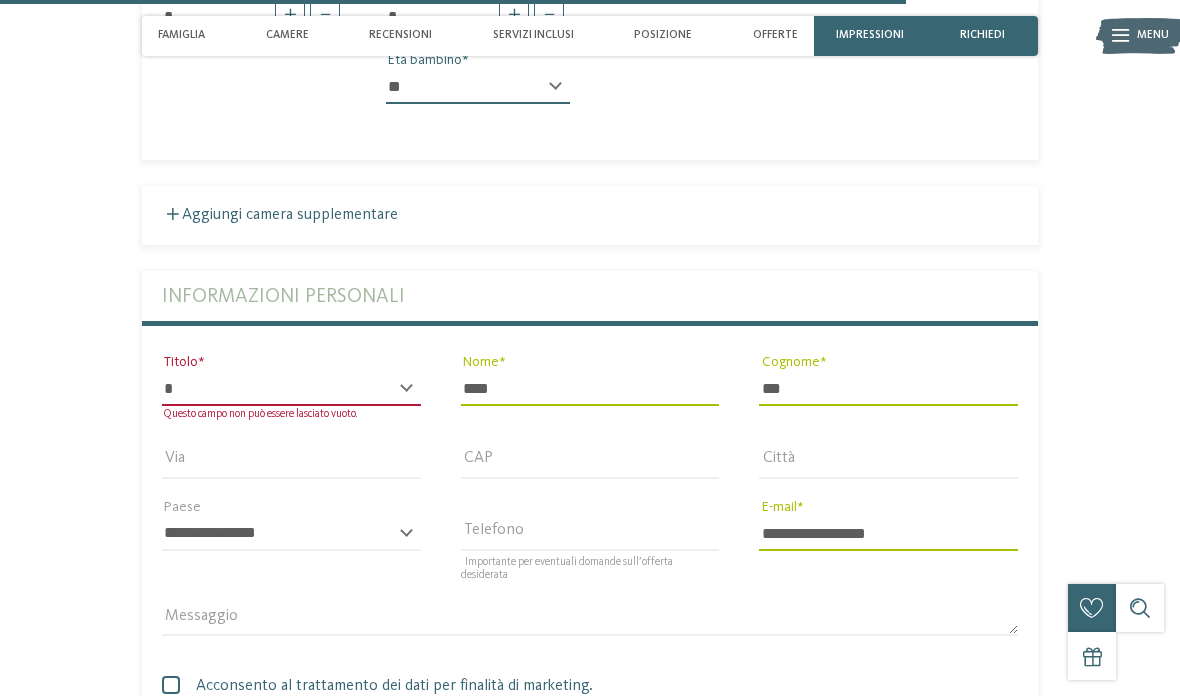 click on "* ****** ******* ******** ******" at bounding box center (291, 389) 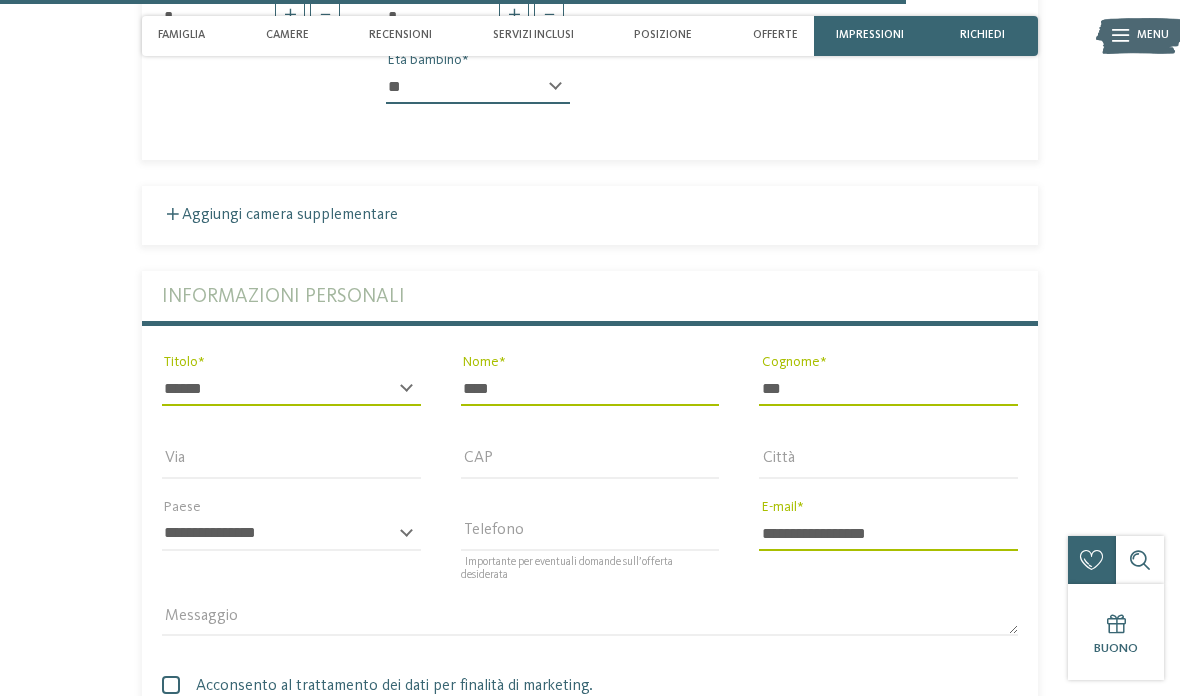 click on "* ****** ******* ******** ******" at bounding box center [291, 389] 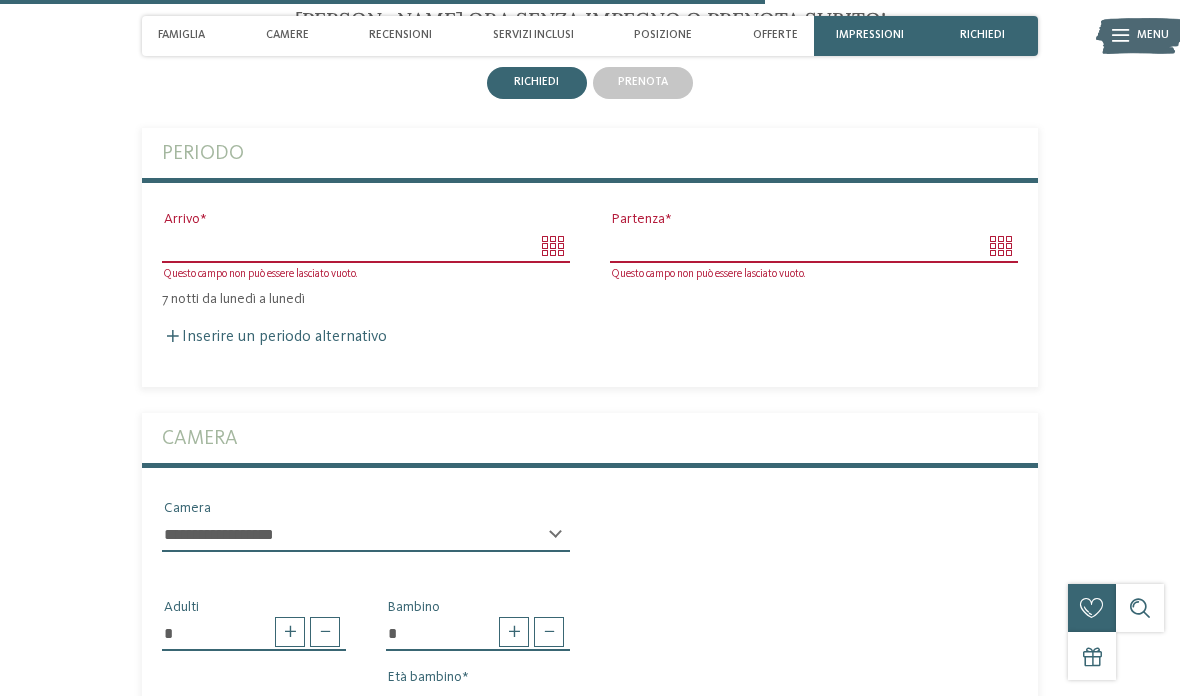 scroll, scrollTop: 3282, scrollLeft: 0, axis: vertical 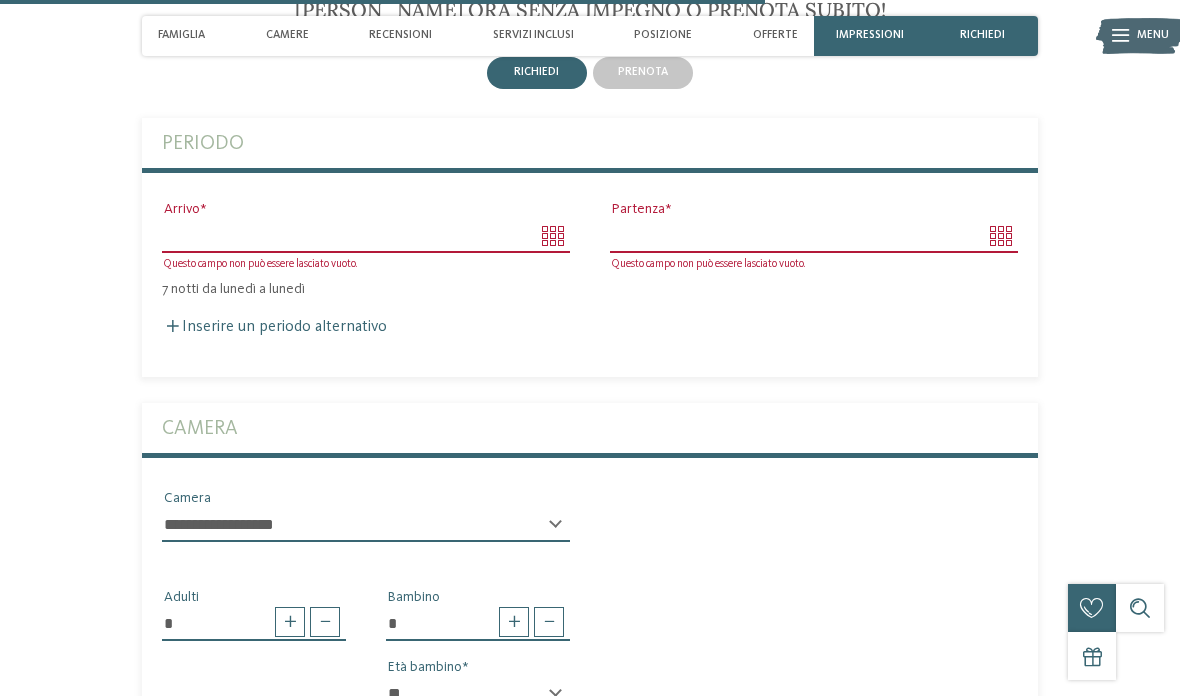 click on "Arrivo" at bounding box center [366, 236] 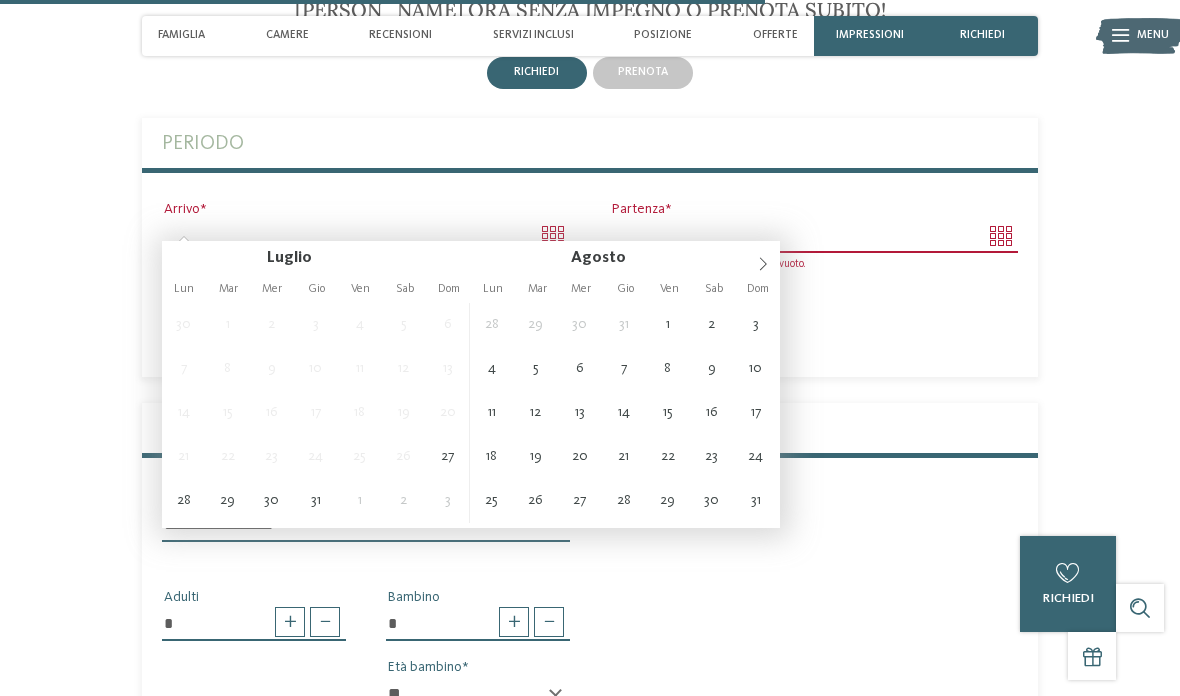 type on "**********" 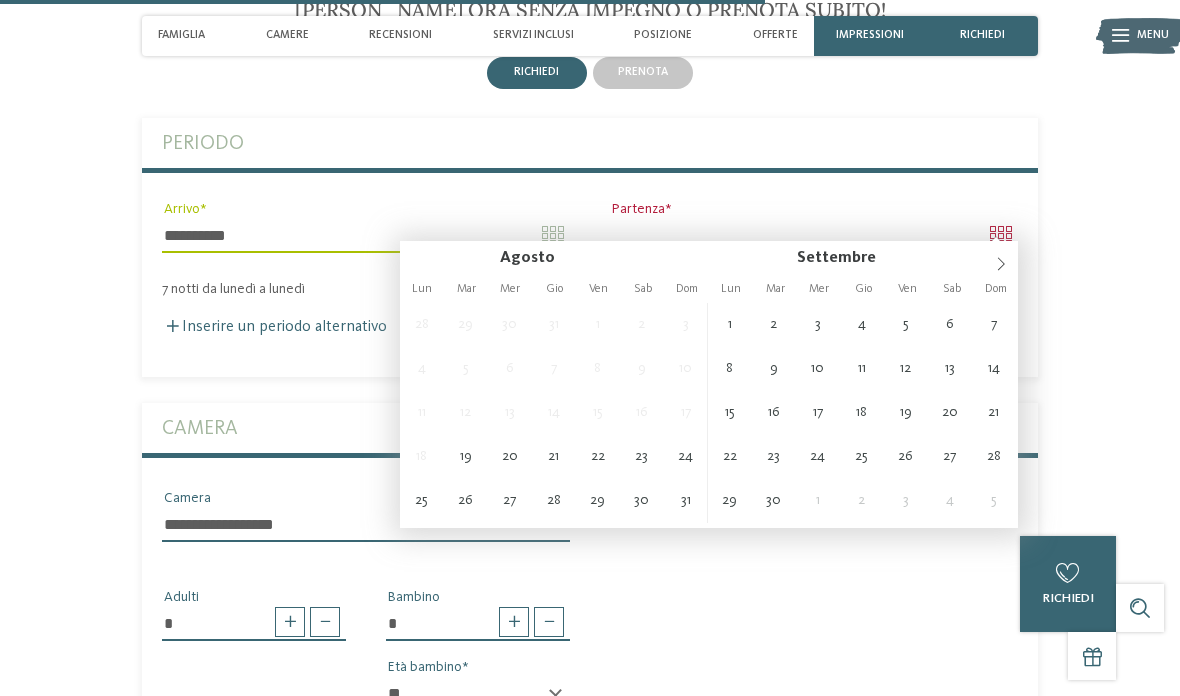 type on "**********" 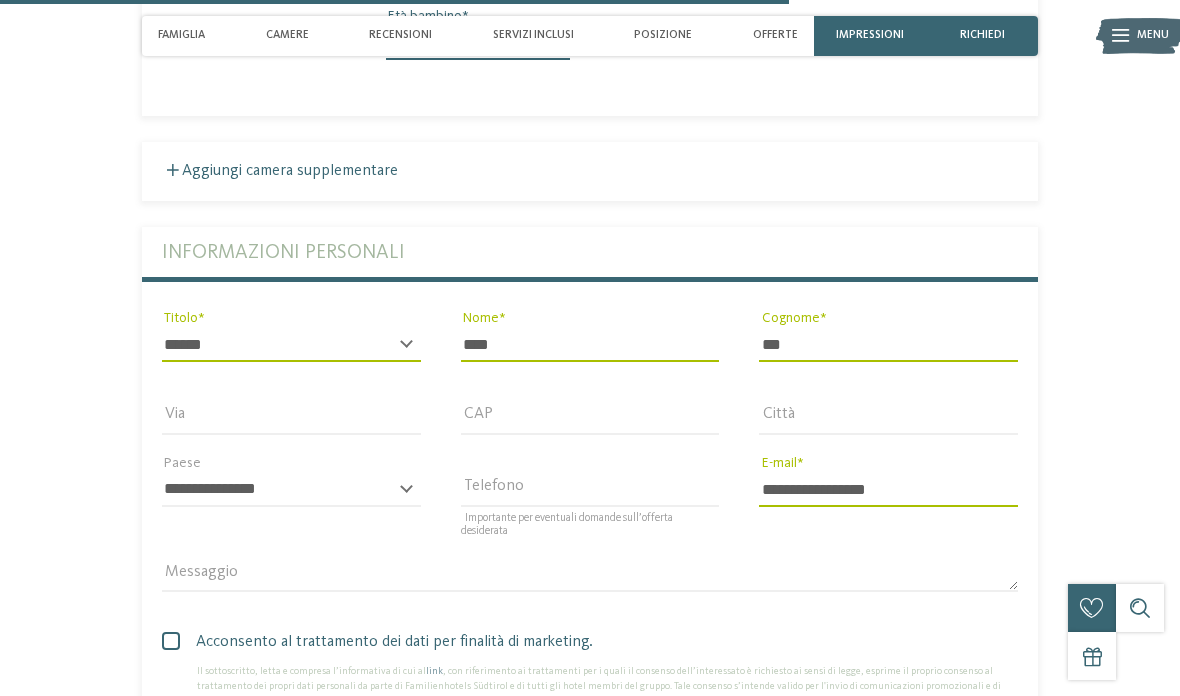 type 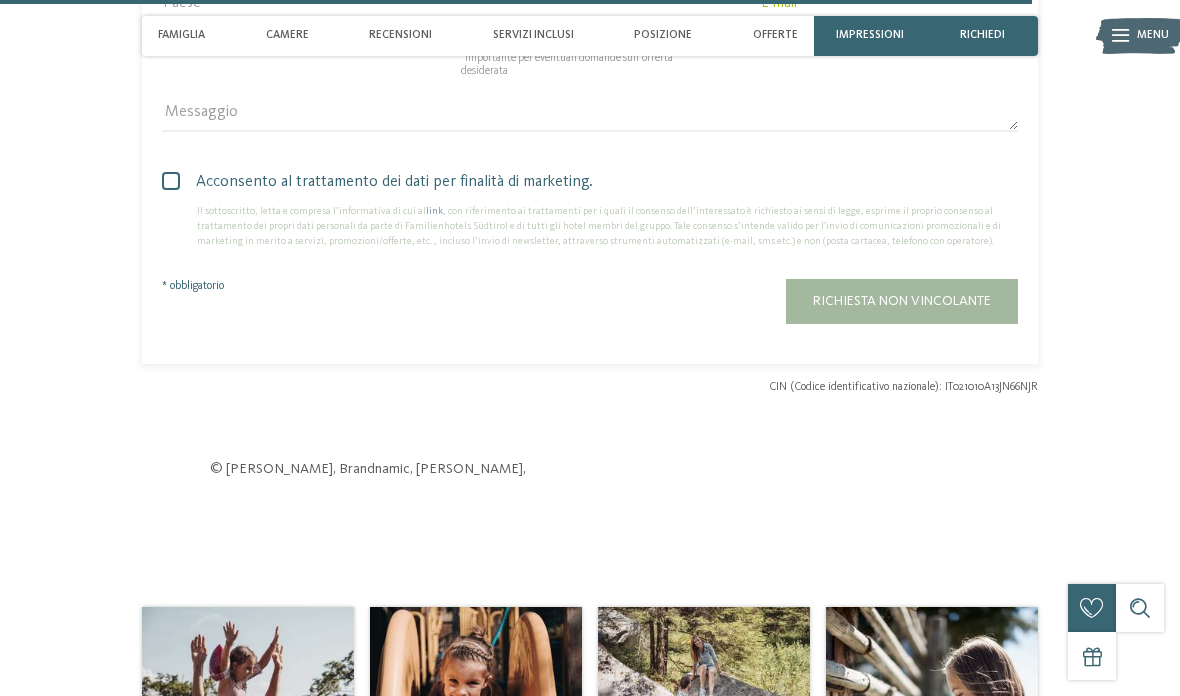 scroll, scrollTop: 4378, scrollLeft: 0, axis: vertical 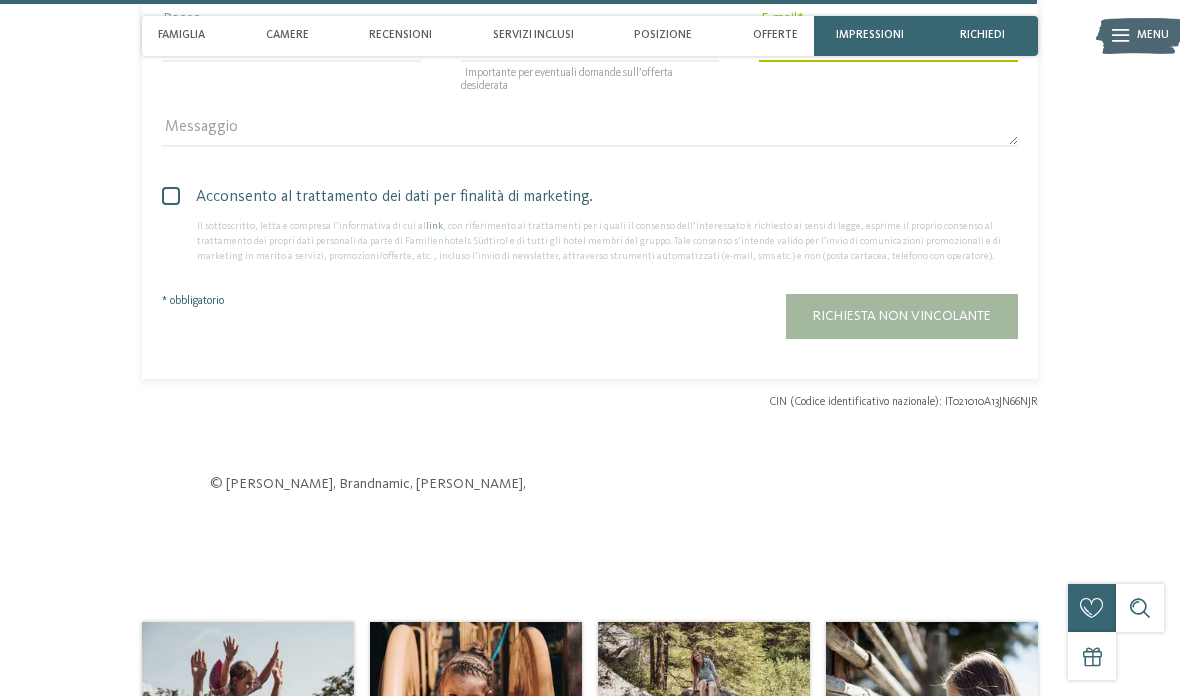 click on "Richiesta non vincolante" at bounding box center [902, 316] 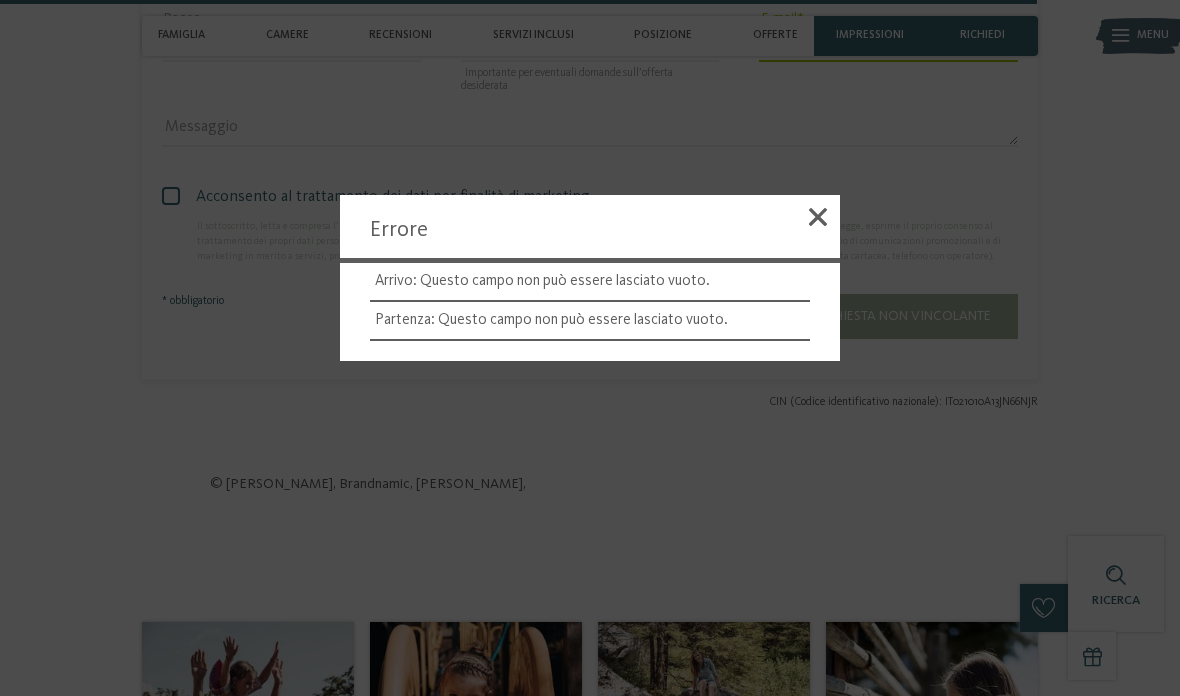 click at bounding box center (818, 217) 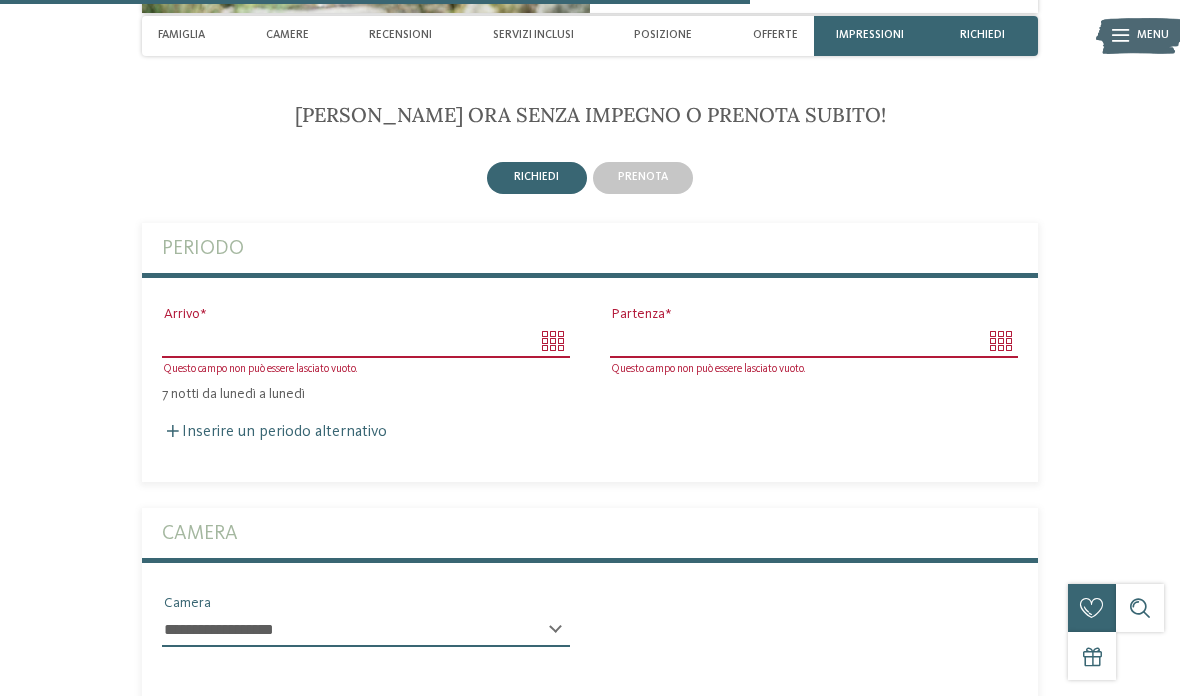 scroll, scrollTop: 3062, scrollLeft: 0, axis: vertical 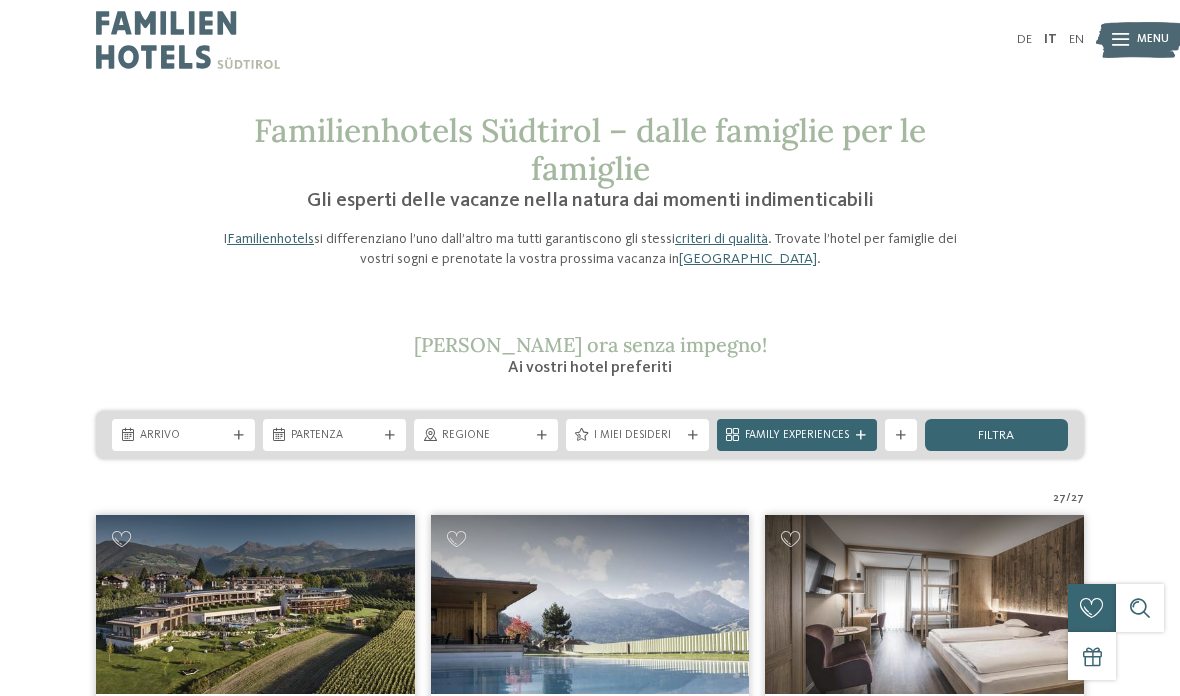 click on "Solo un momento – il sito web sta caricando …
DE
IT
I" at bounding box center (590, 3057) 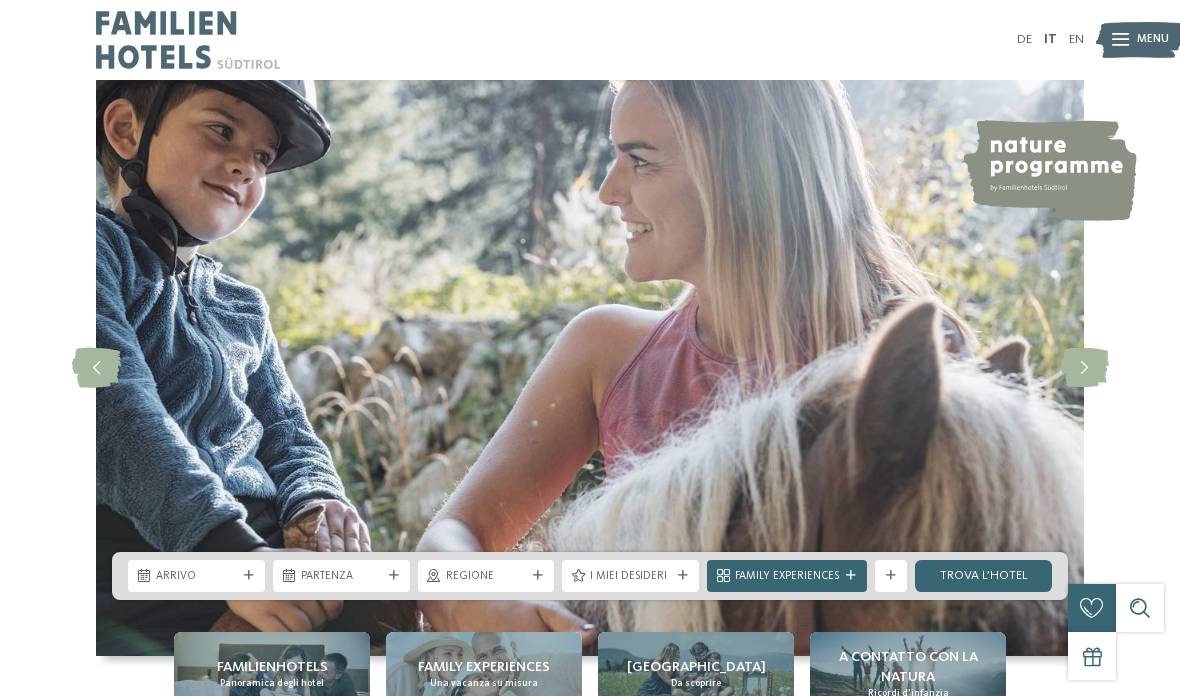 scroll, scrollTop: 0, scrollLeft: 0, axis: both 